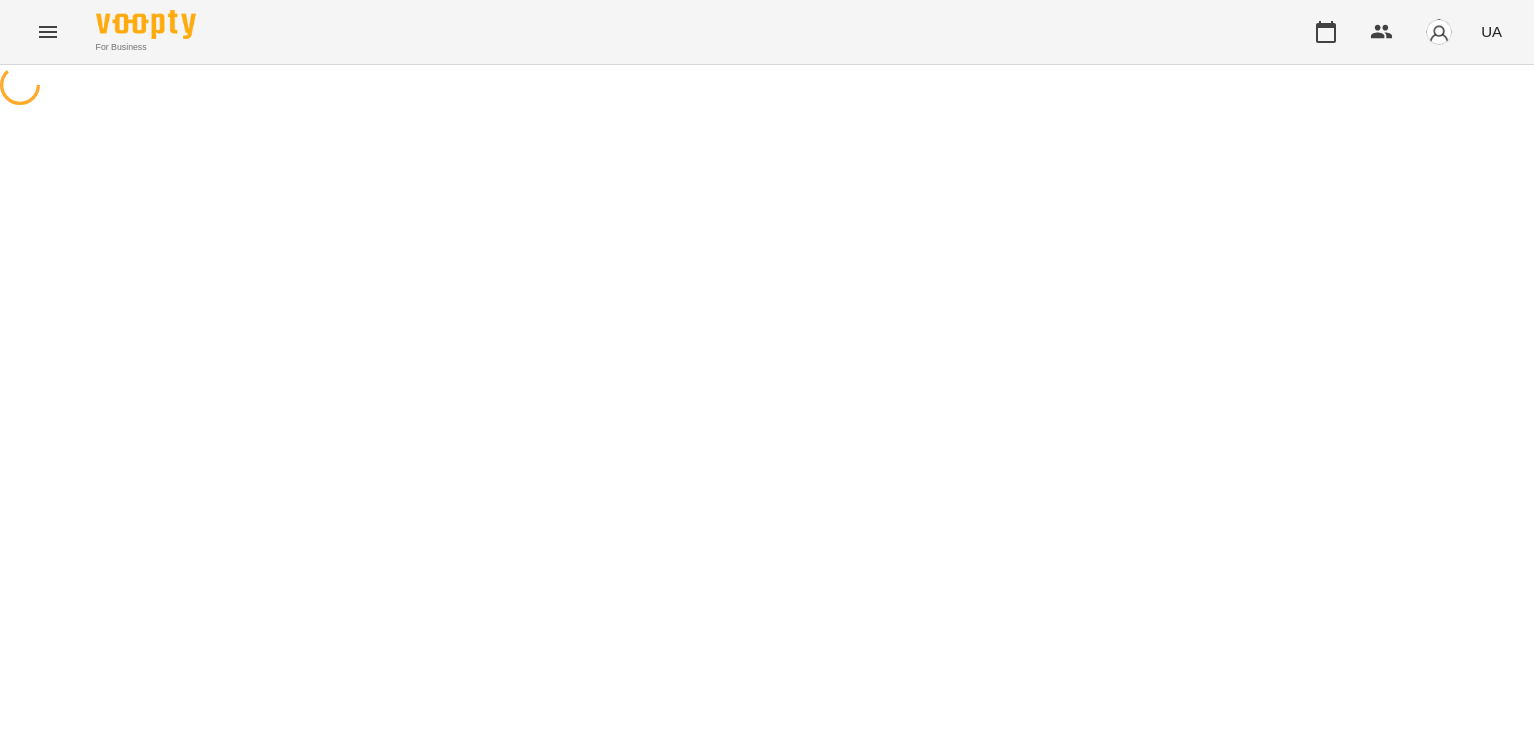 scroll, scrollTop: 0, scrollLeft: 0, axis: both 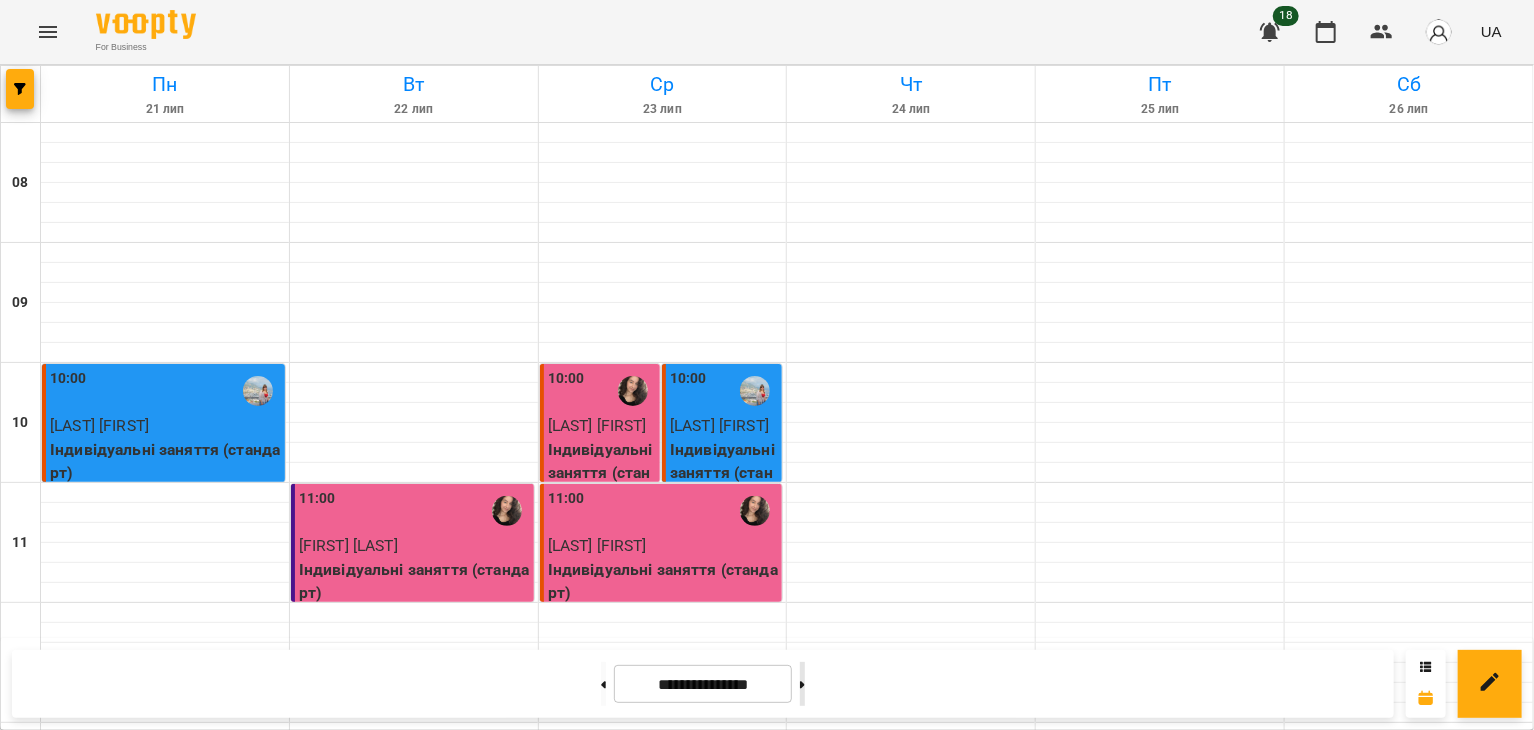 click at bounding box center [802, 684] 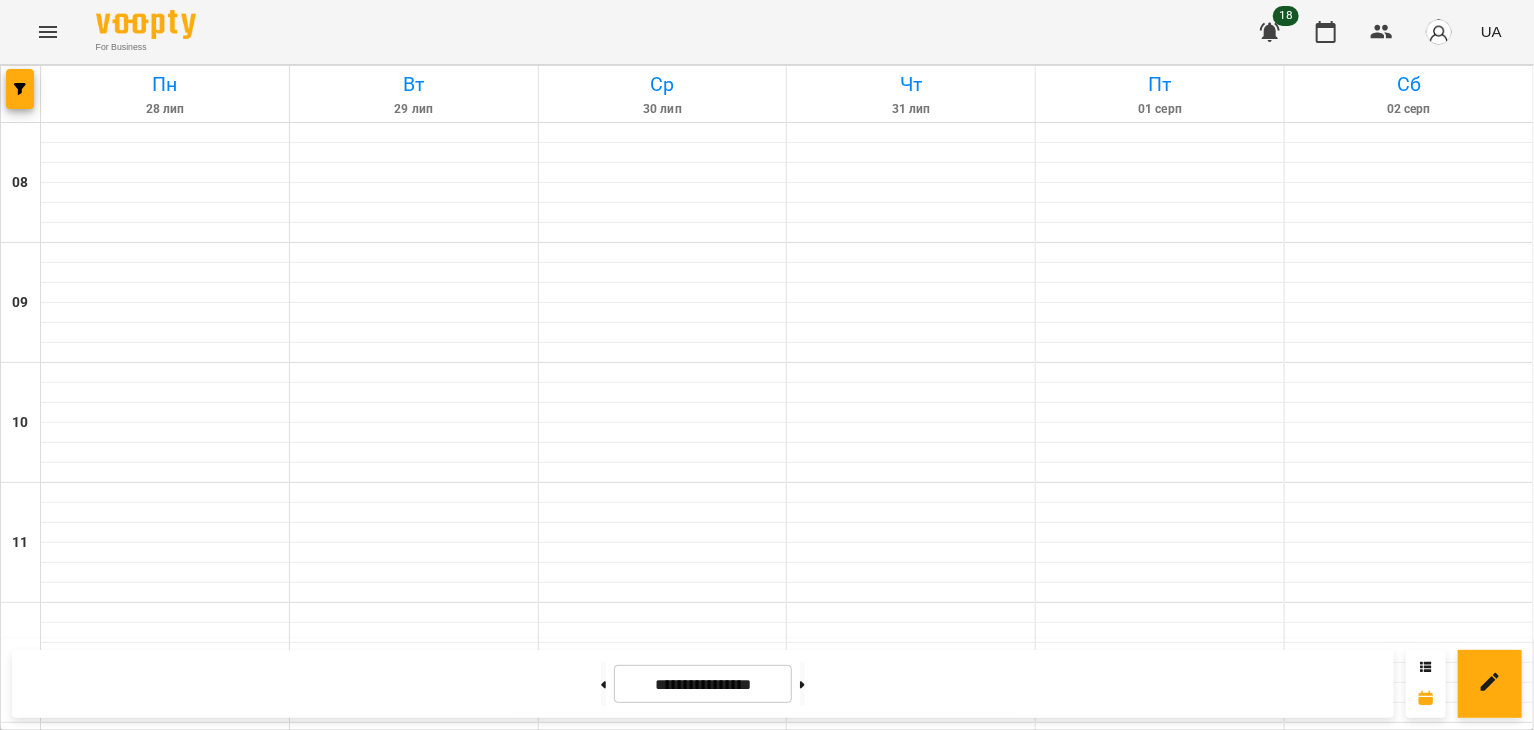 scroll, scrollTop: 0, scrollLeft: 0, axis: both 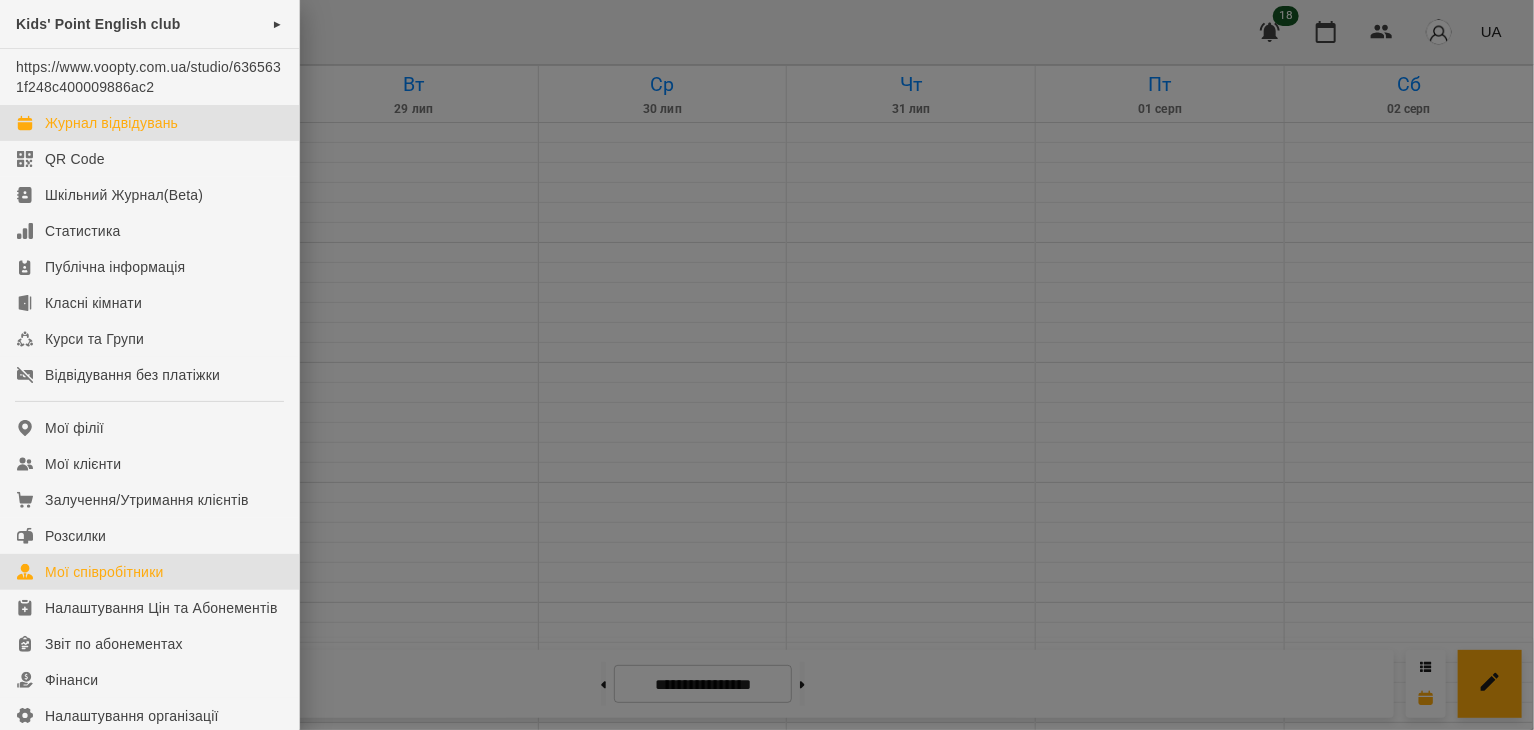 click on "Мої співробітники" at bounding box center [104, 572] 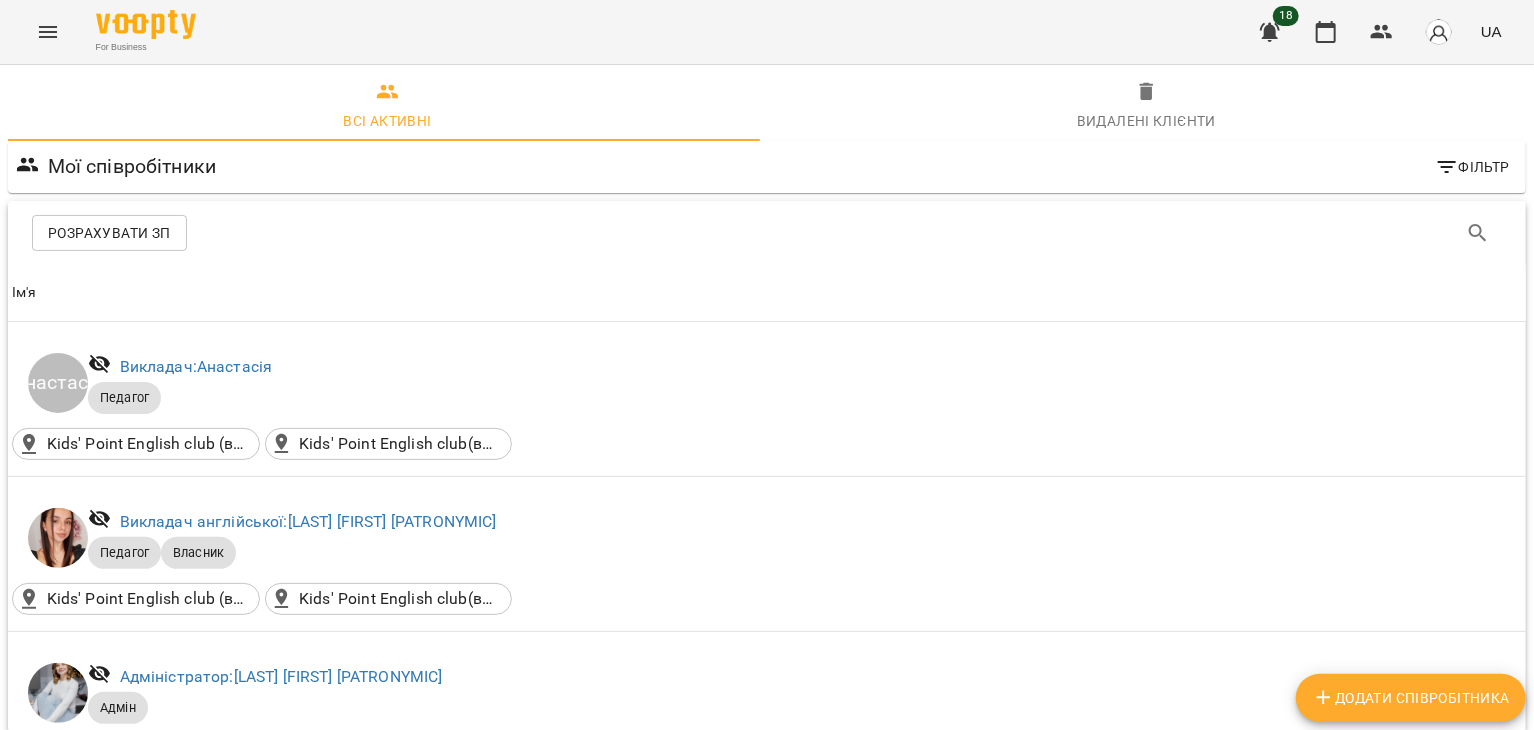 scroll, scrollTop: 311, scrollLeft: 0, axis: vertical 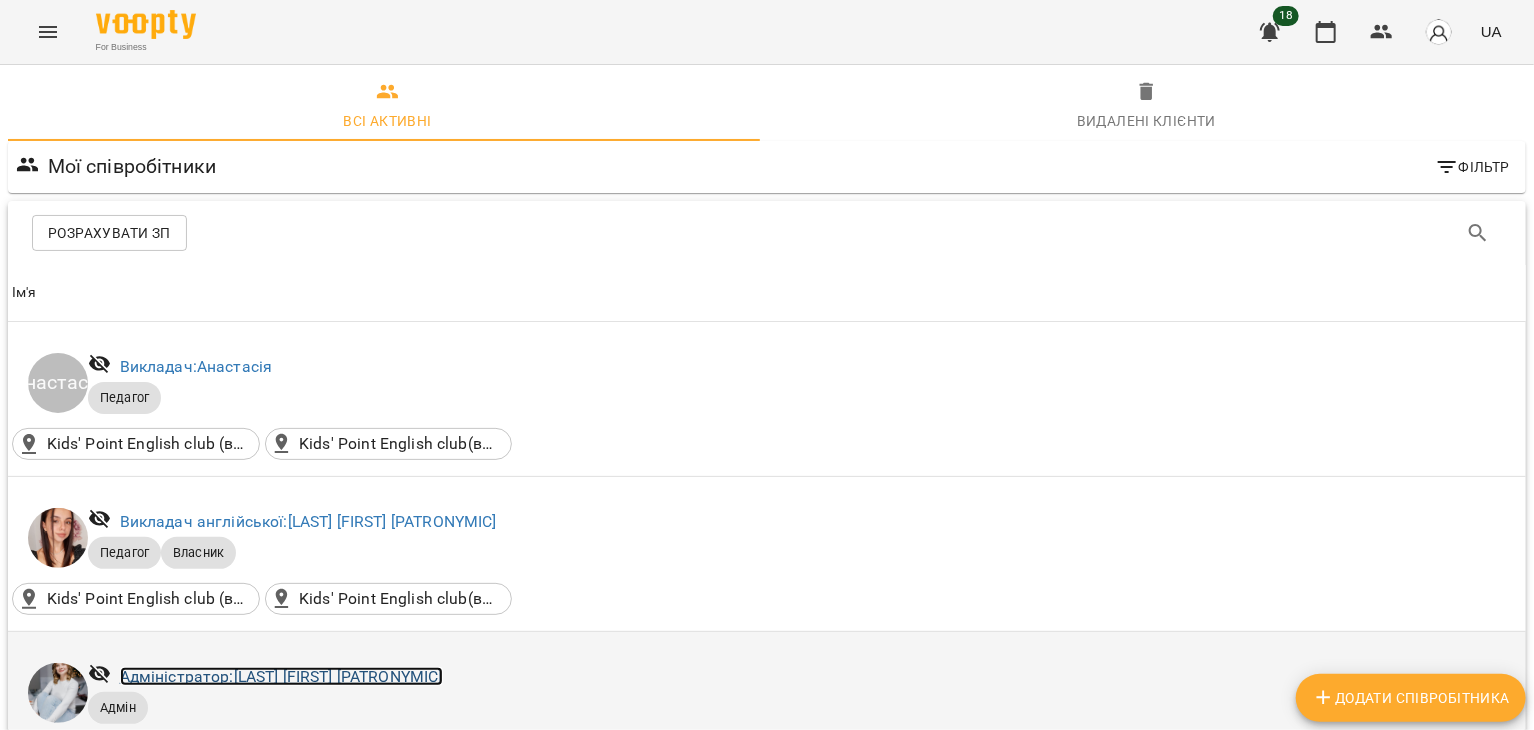 click on "Адміністратор: [LAST] [FIRST] [PATRONYMIC]" at bounding box center (281, 676) 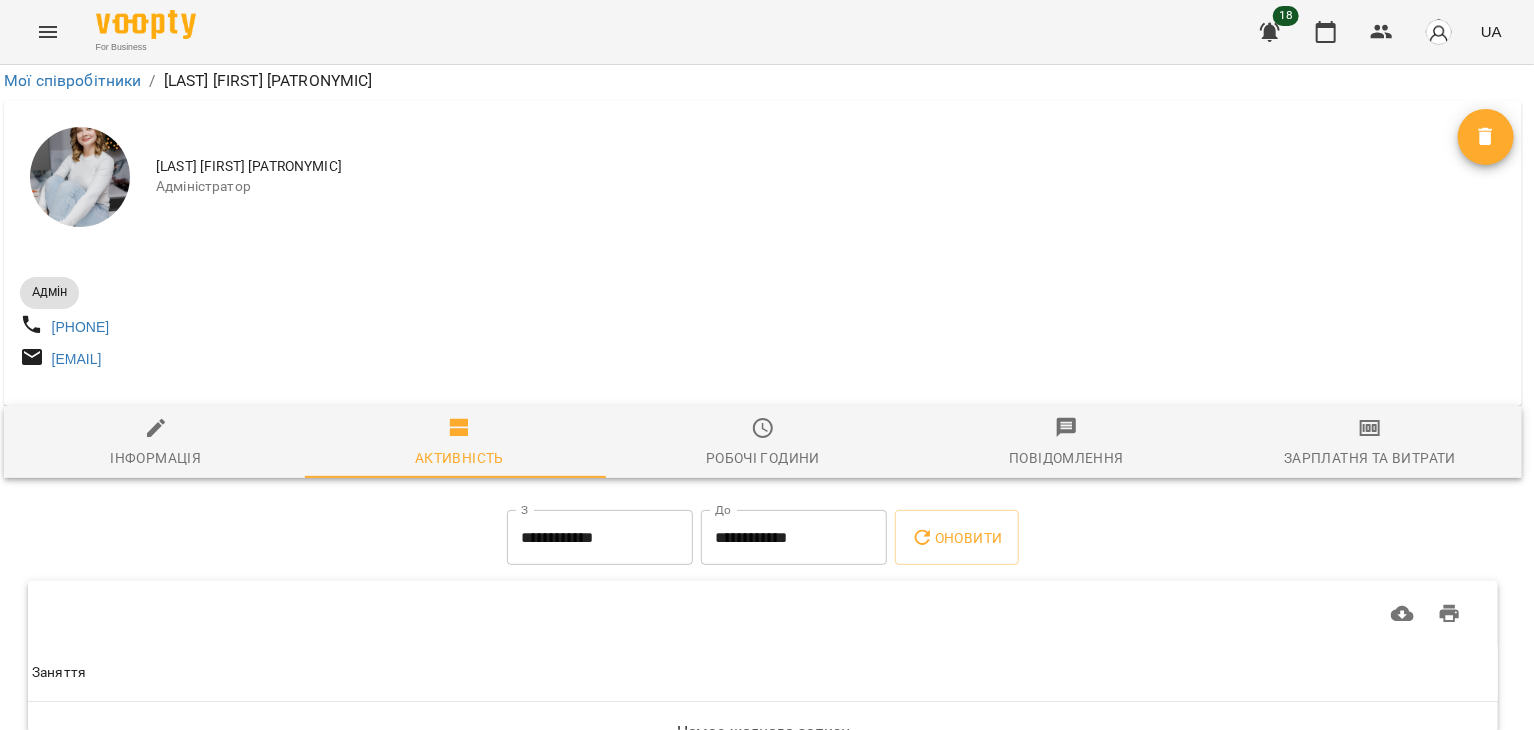 scroll, scrollTop: 44, scrollLeft: 4, axis: both 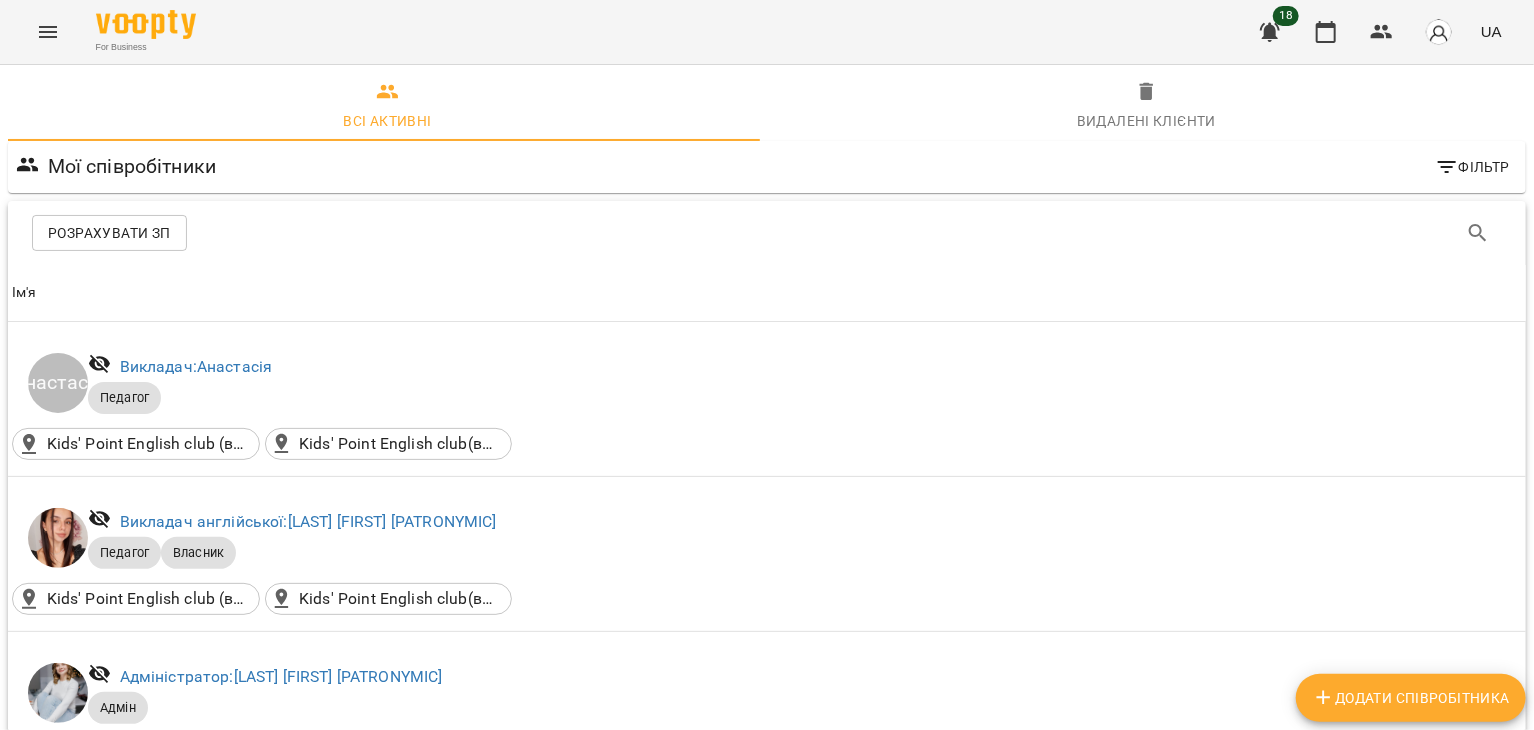 click on "Викладач англійської : [LAST] [FIRST] [PATRONYMIC]" at bounding box center (310, 1142) 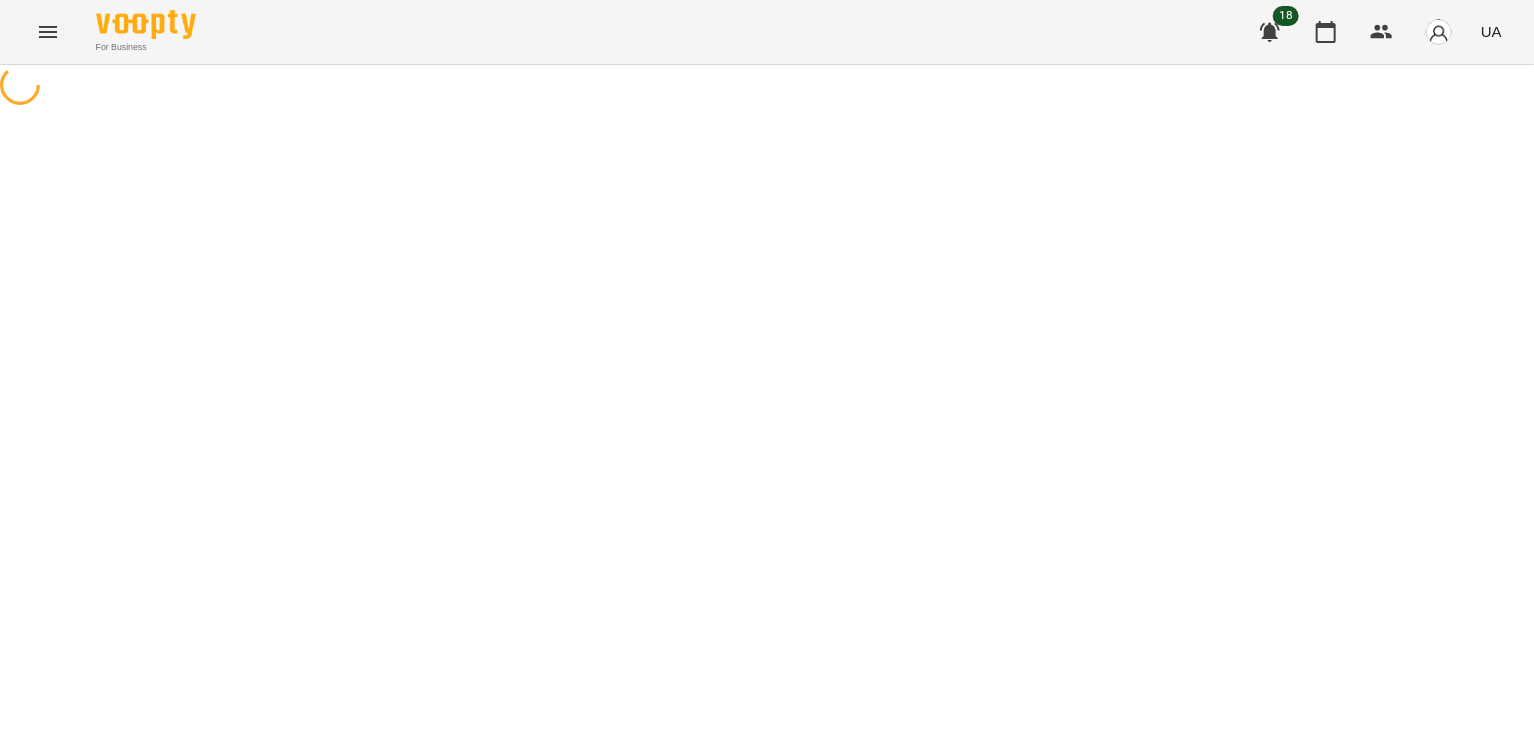 scroll, scrollTop: 0, scrollLeft: 0, axis: both 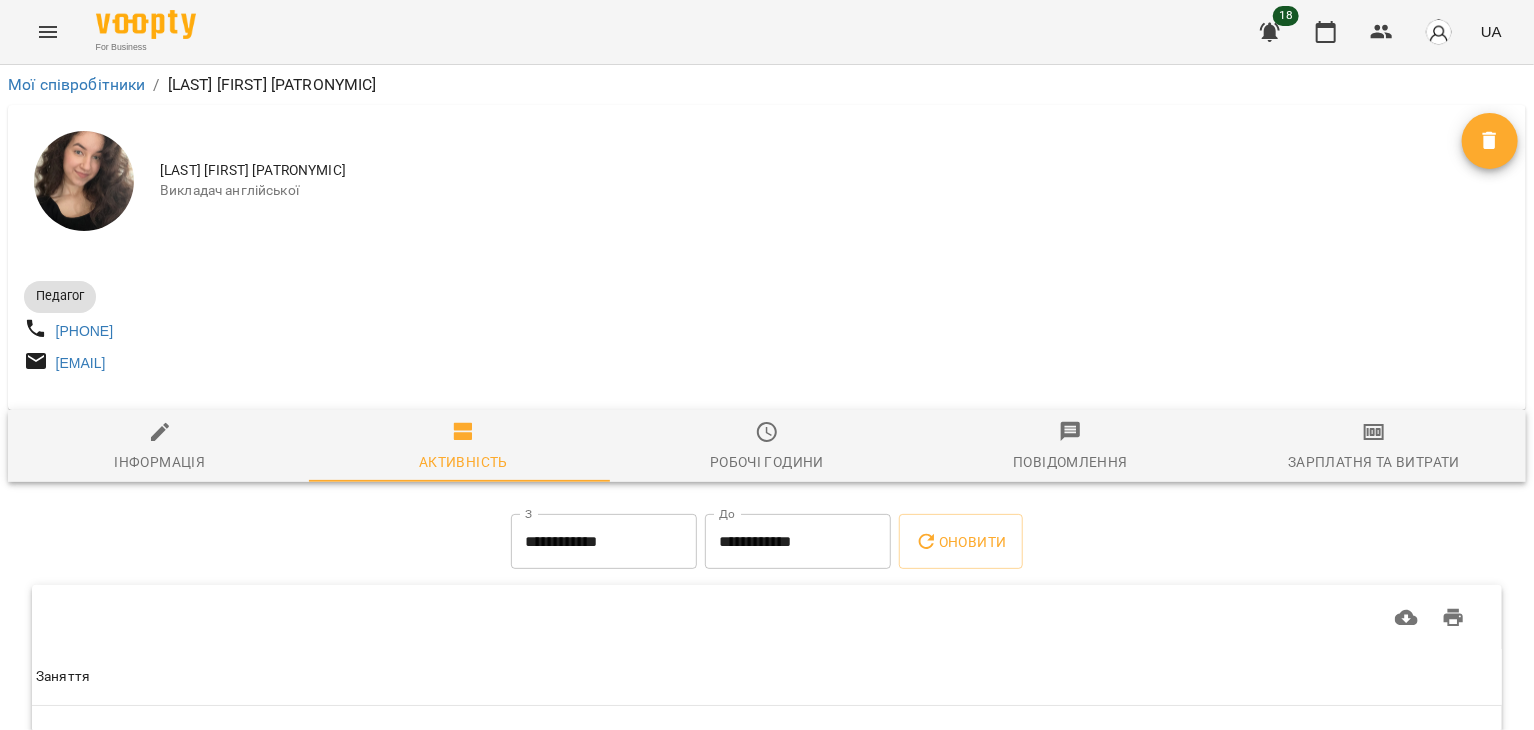 click on "Зарплатня та Витрати" at bounding box center [1374, 447] 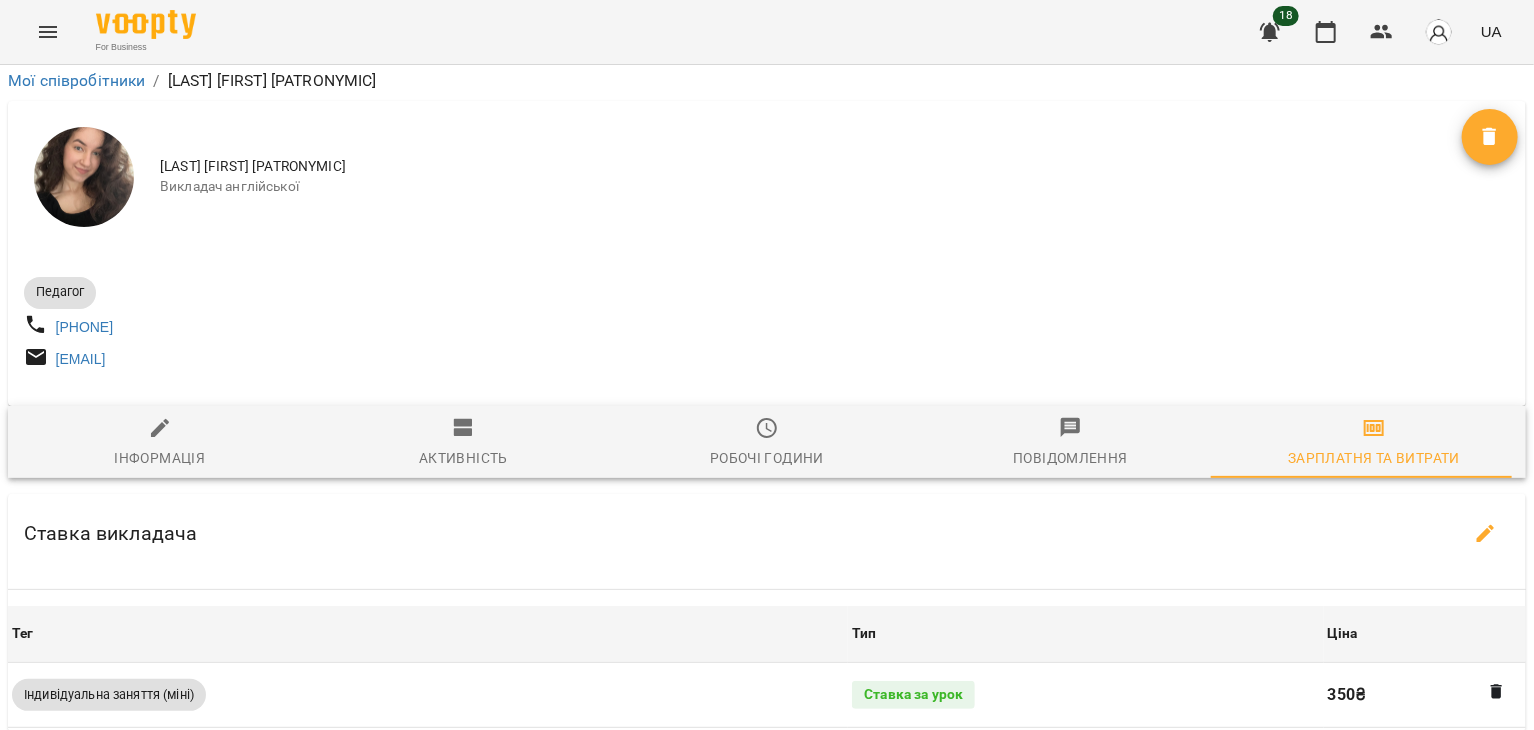 scroll, scrollTop: 1215, scrollLeft: 0, axis: vertical 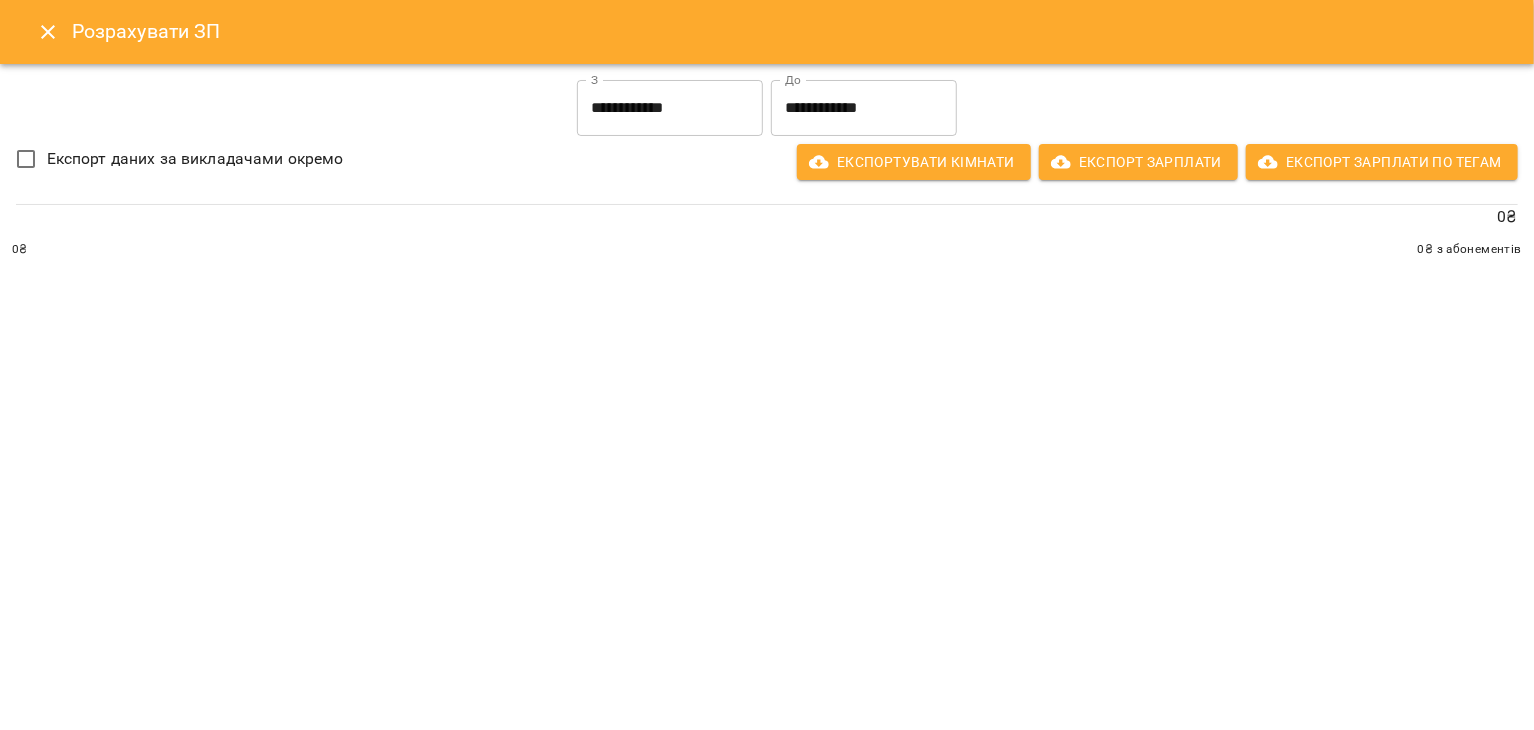 click on "**********" at bounding box center [670, 108] 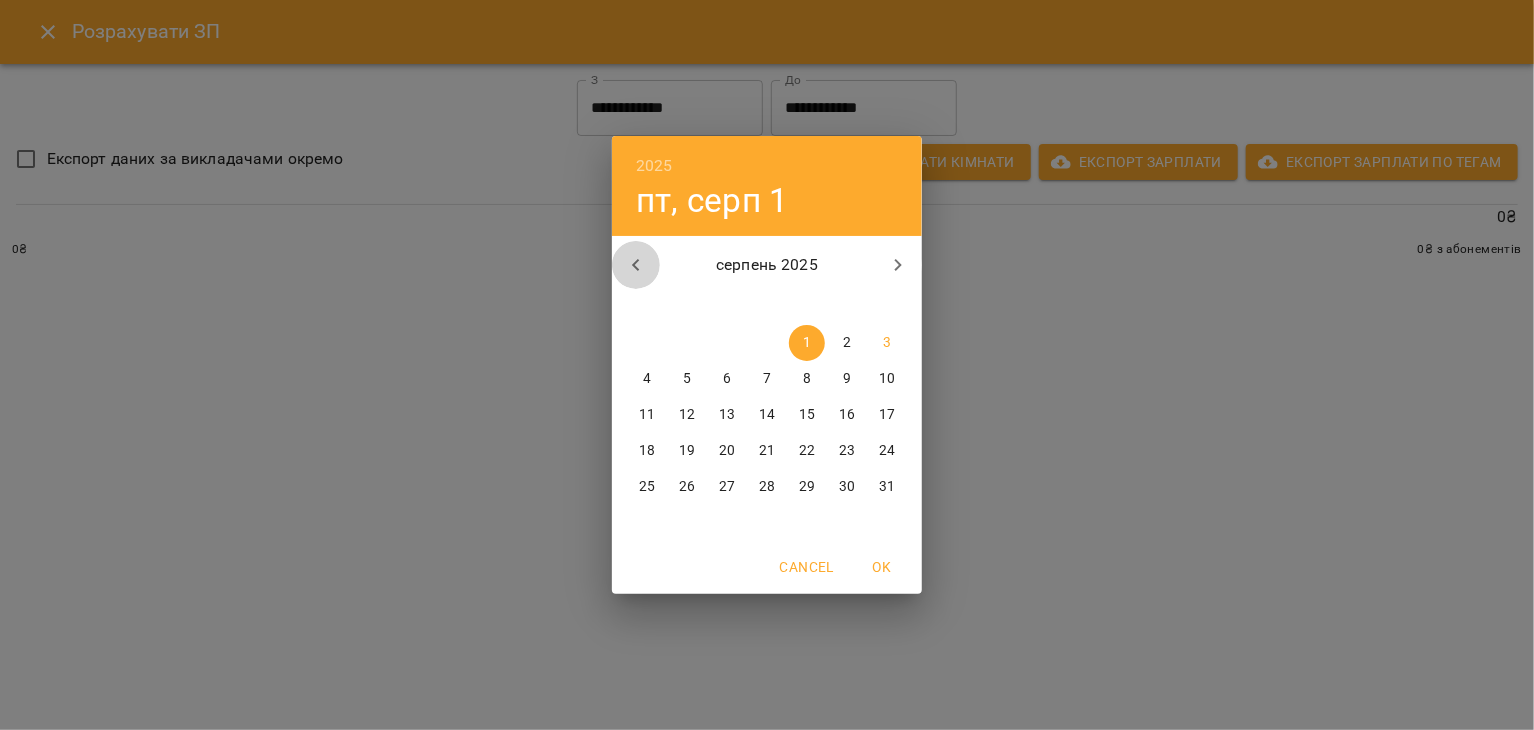 click 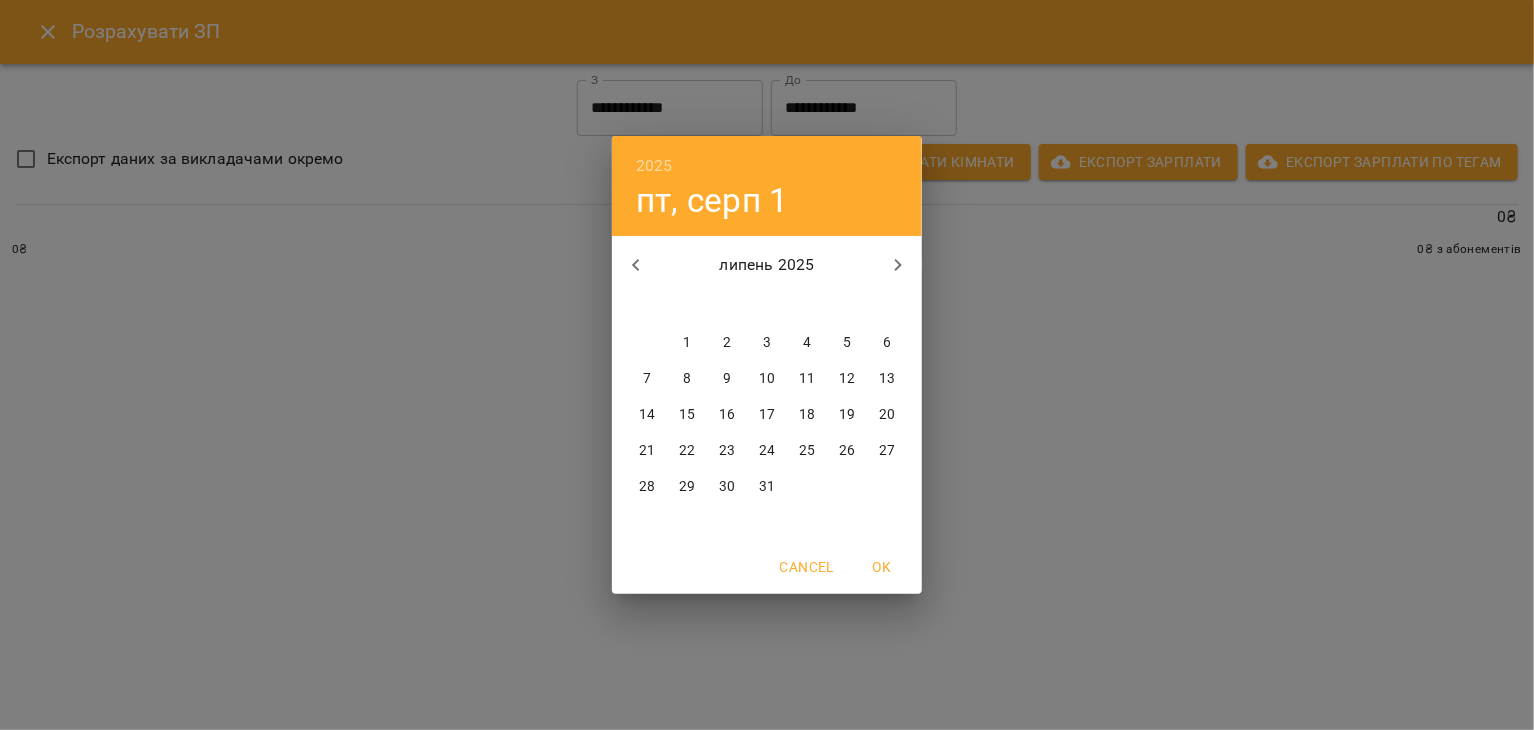click on "1" at bounding box center [687, 343] 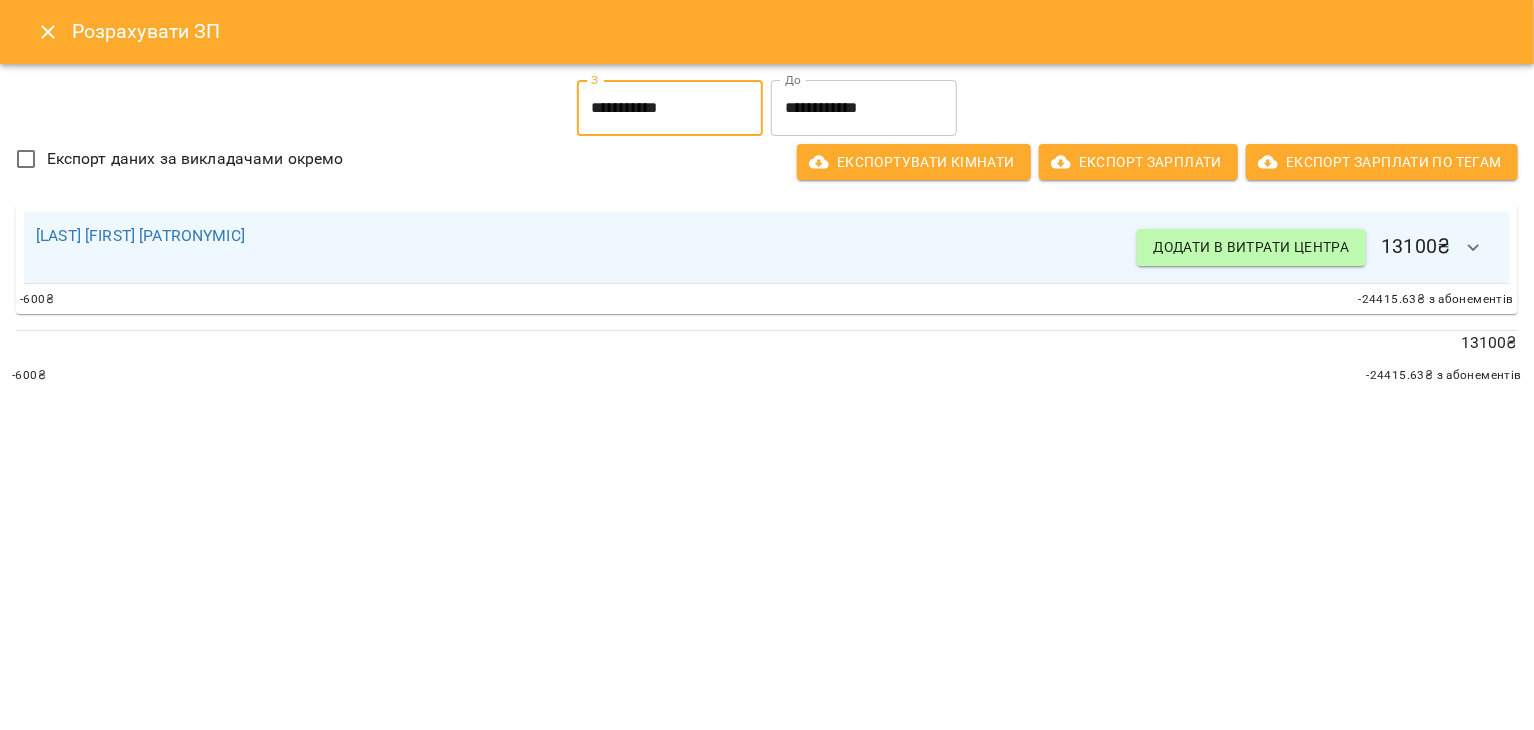 click on "**********" at bounding box center [864, 108] 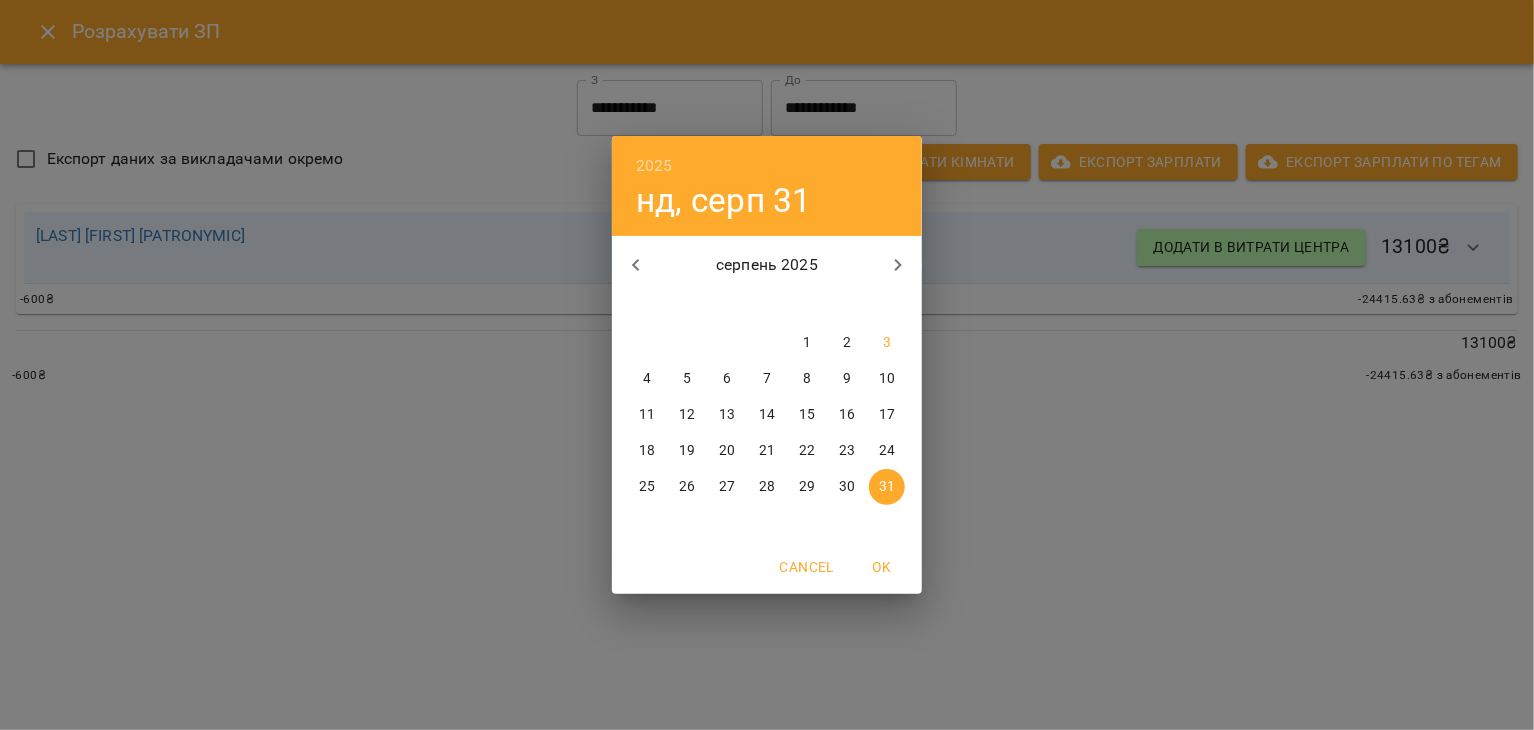 click 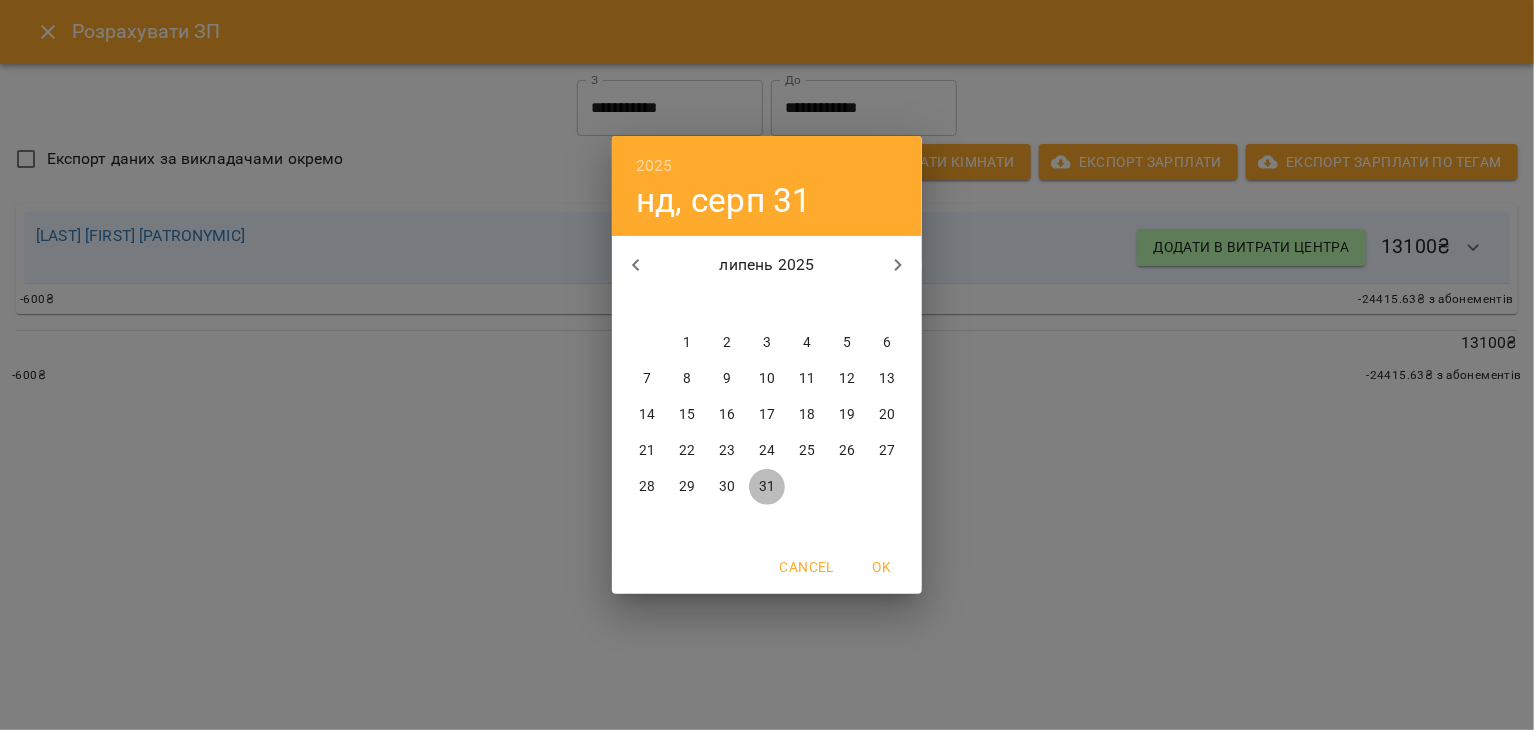 click on "31" at bounding box center (767, 487) 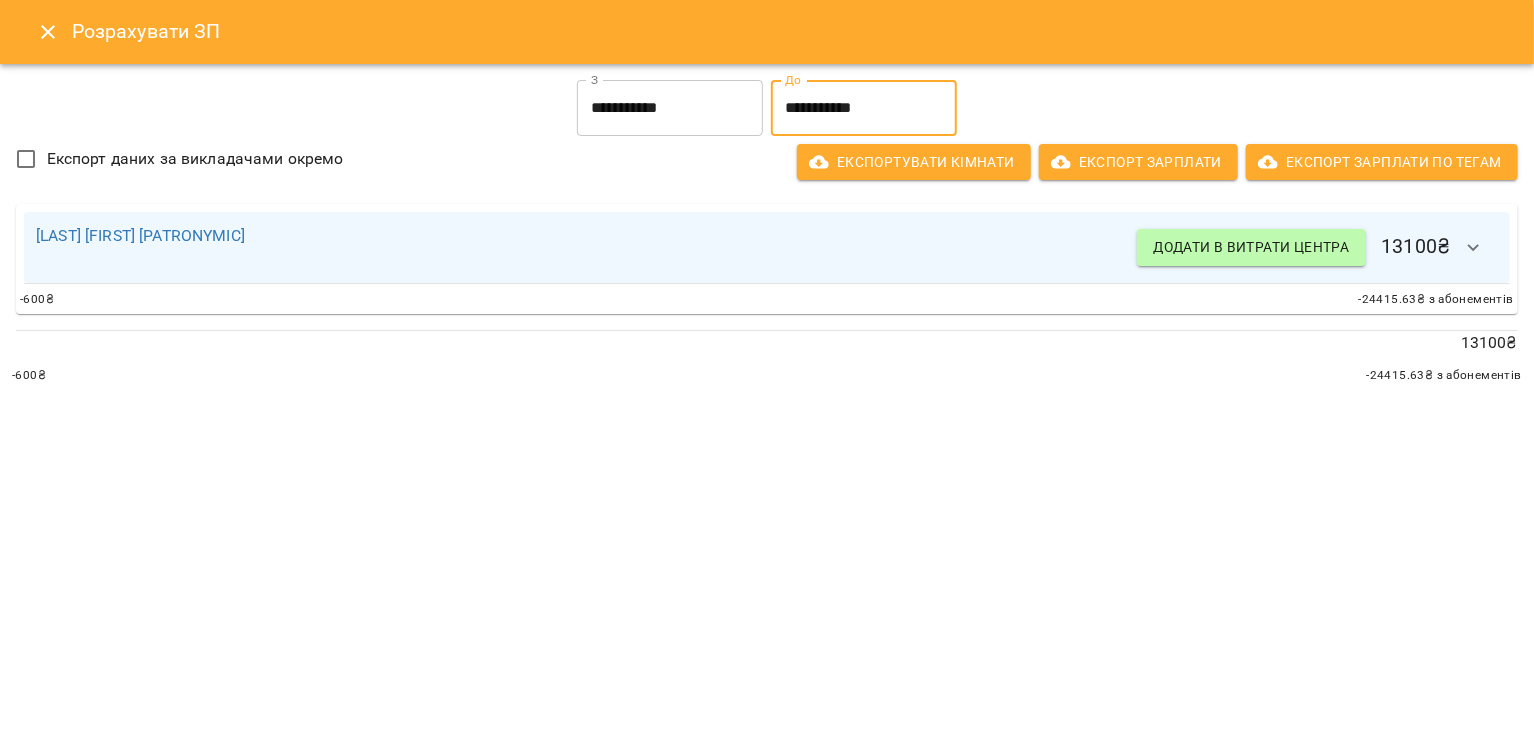 click 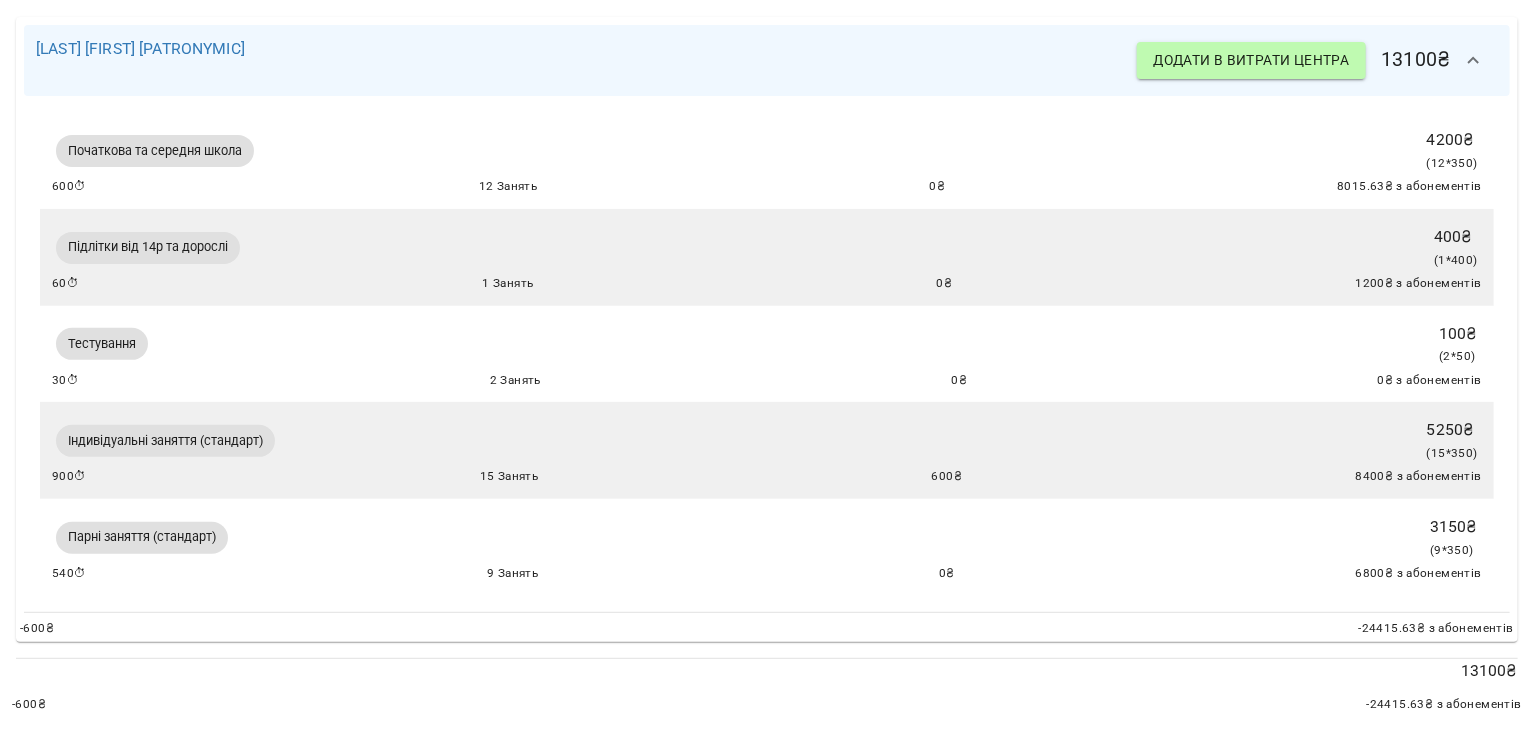 scroll, scrollTop: 111, scrollLeft: 0, axis: vertical 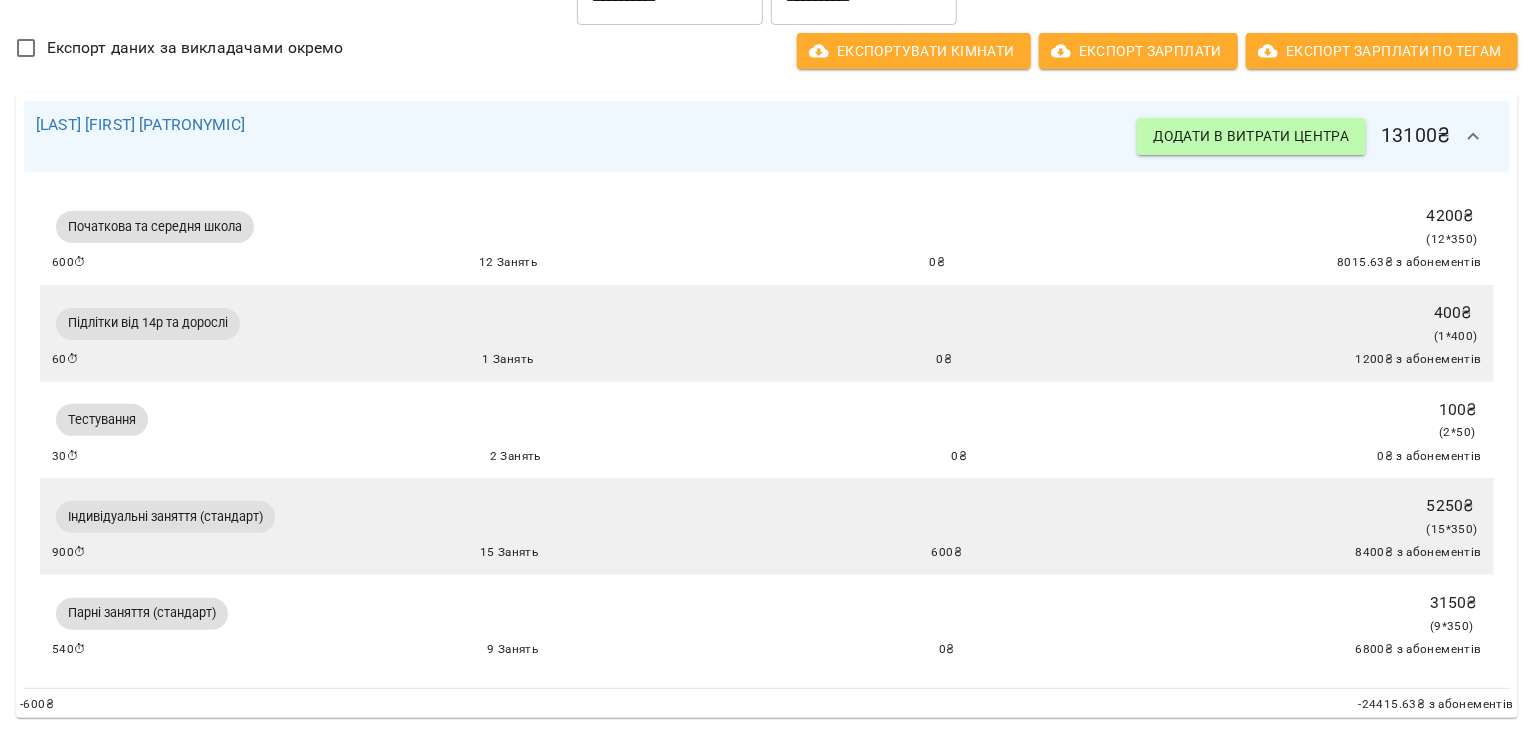 type 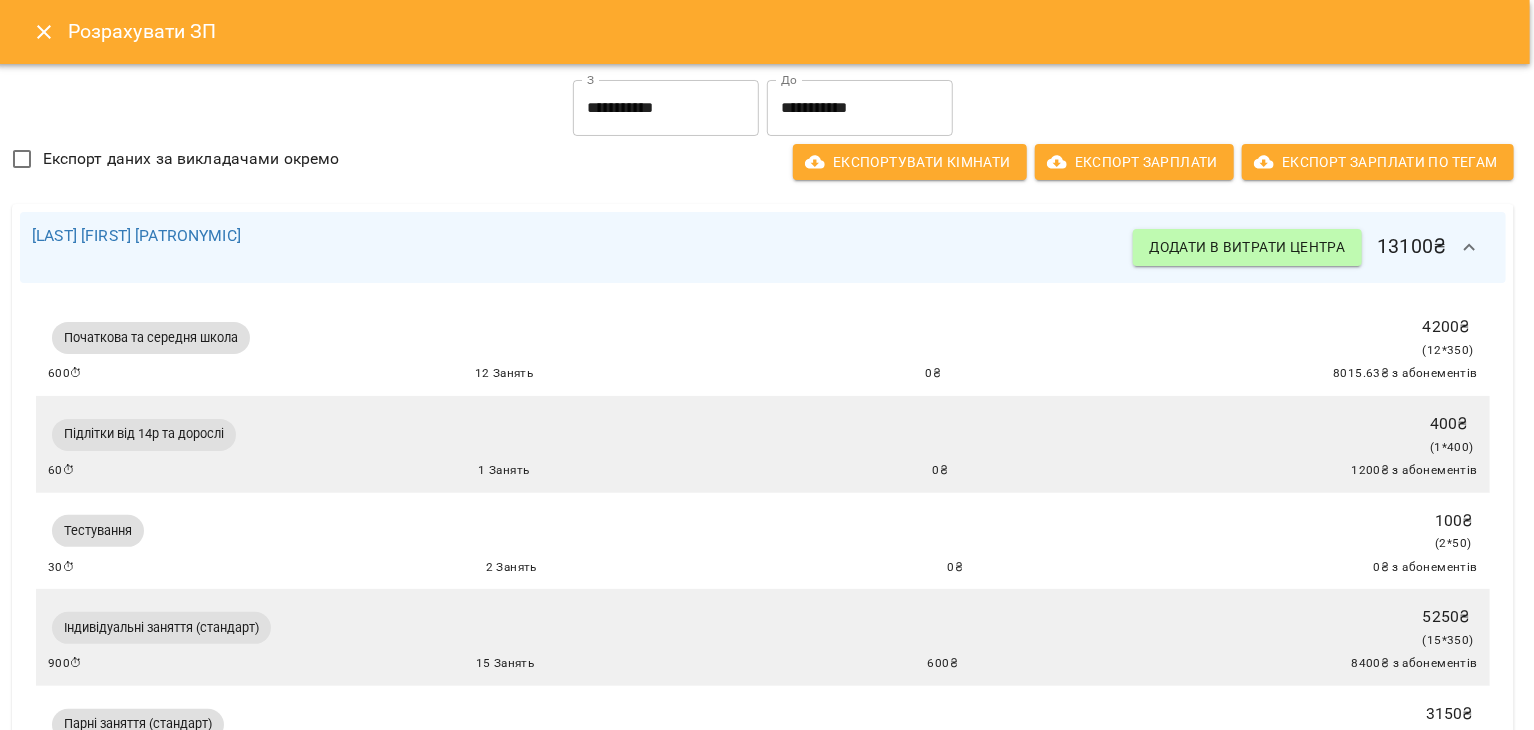 click 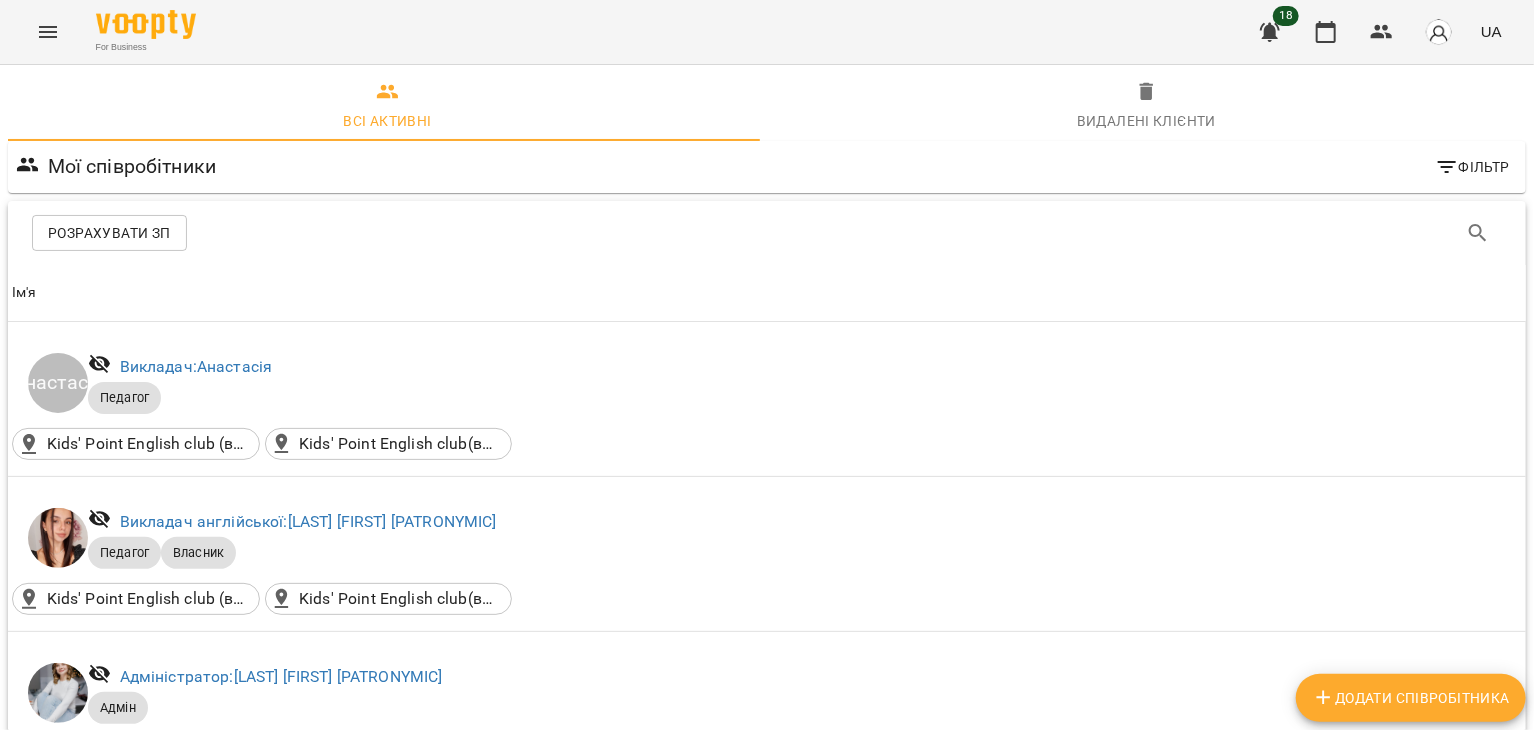 scroll, scrollTop: 832, scrollLeft: 0, axis: vertical 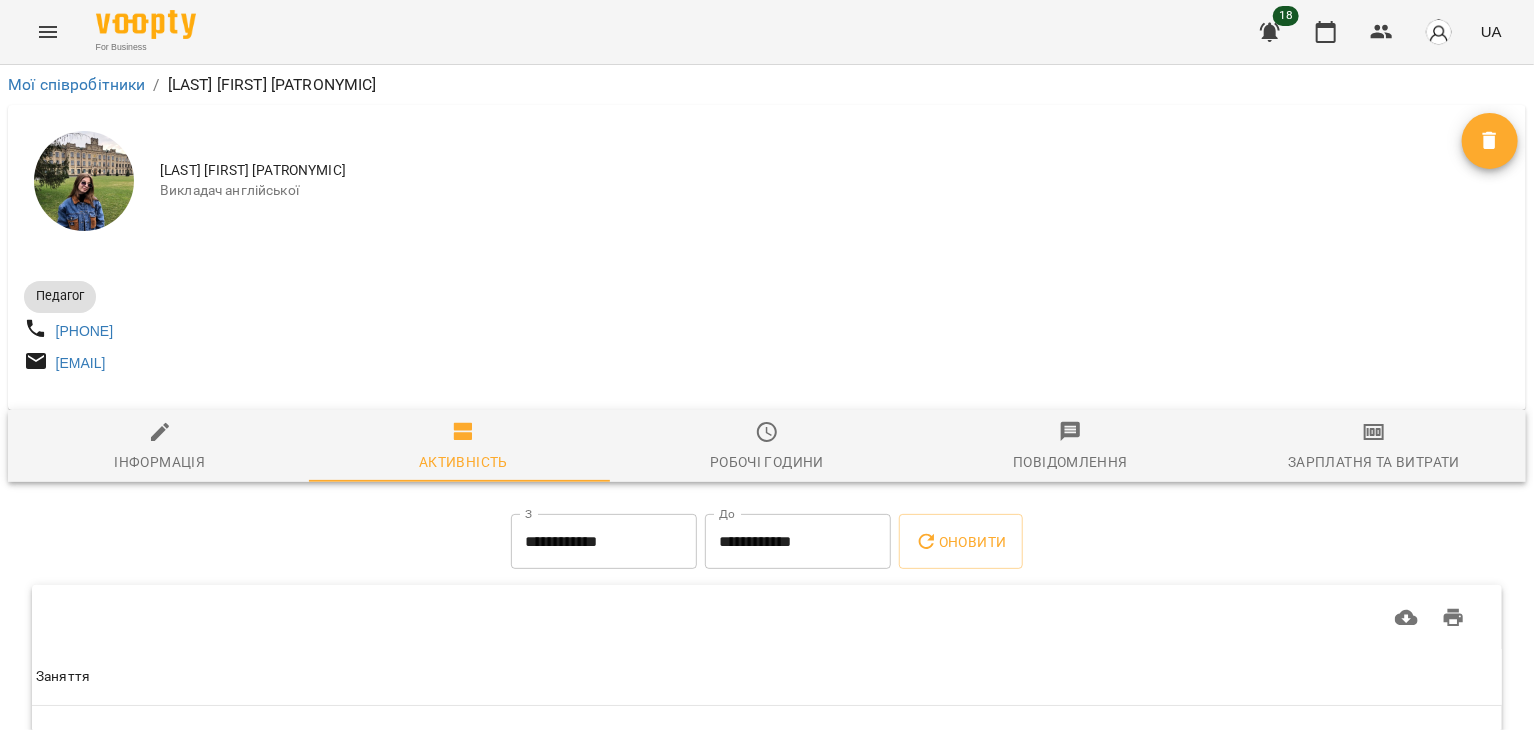 click on "Зарплатня та Витрати" at bounding box center (1374, 462) 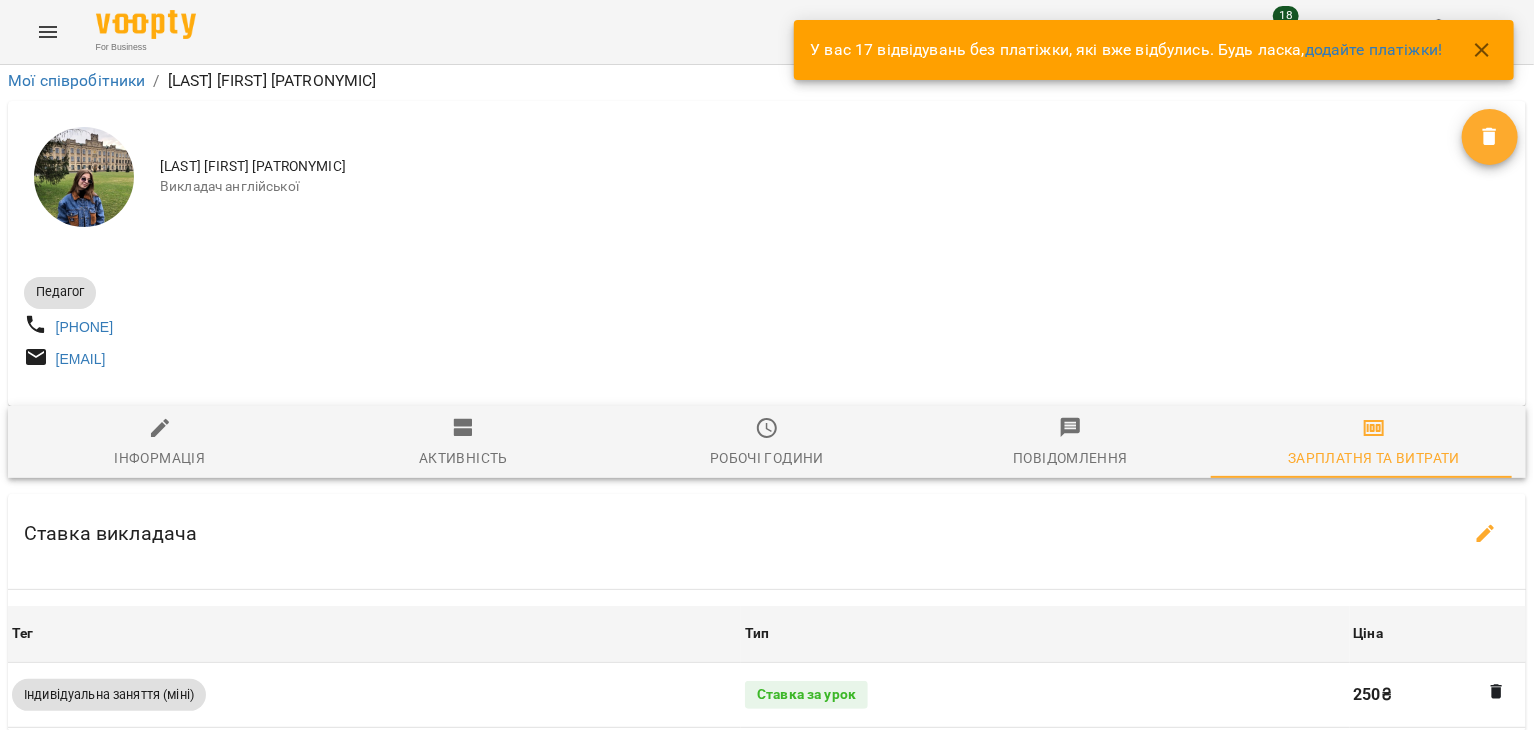 scroll, scrollTop: 982, scrollLeft: 0, axis: vertical 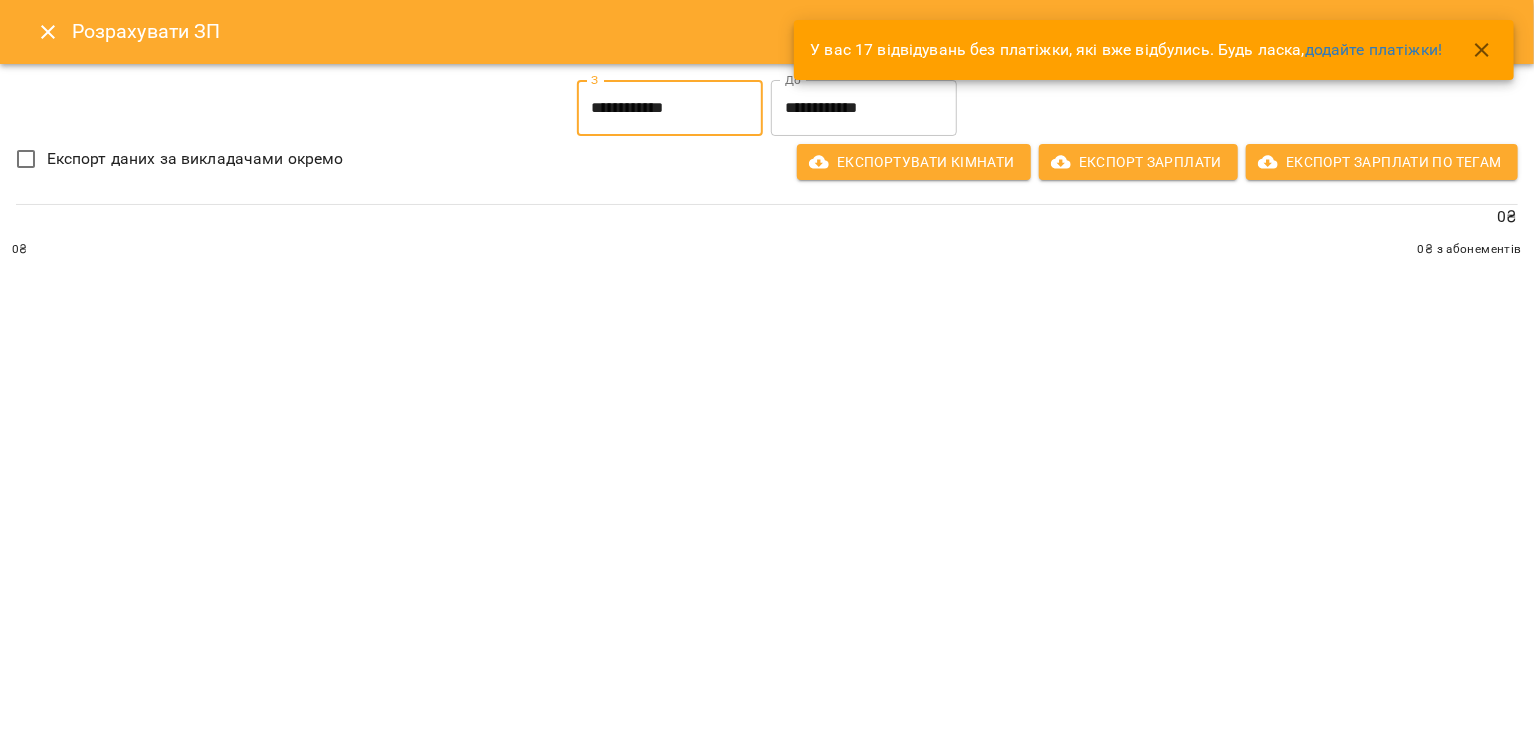 click on "**********" at bounding box center (670, 108) 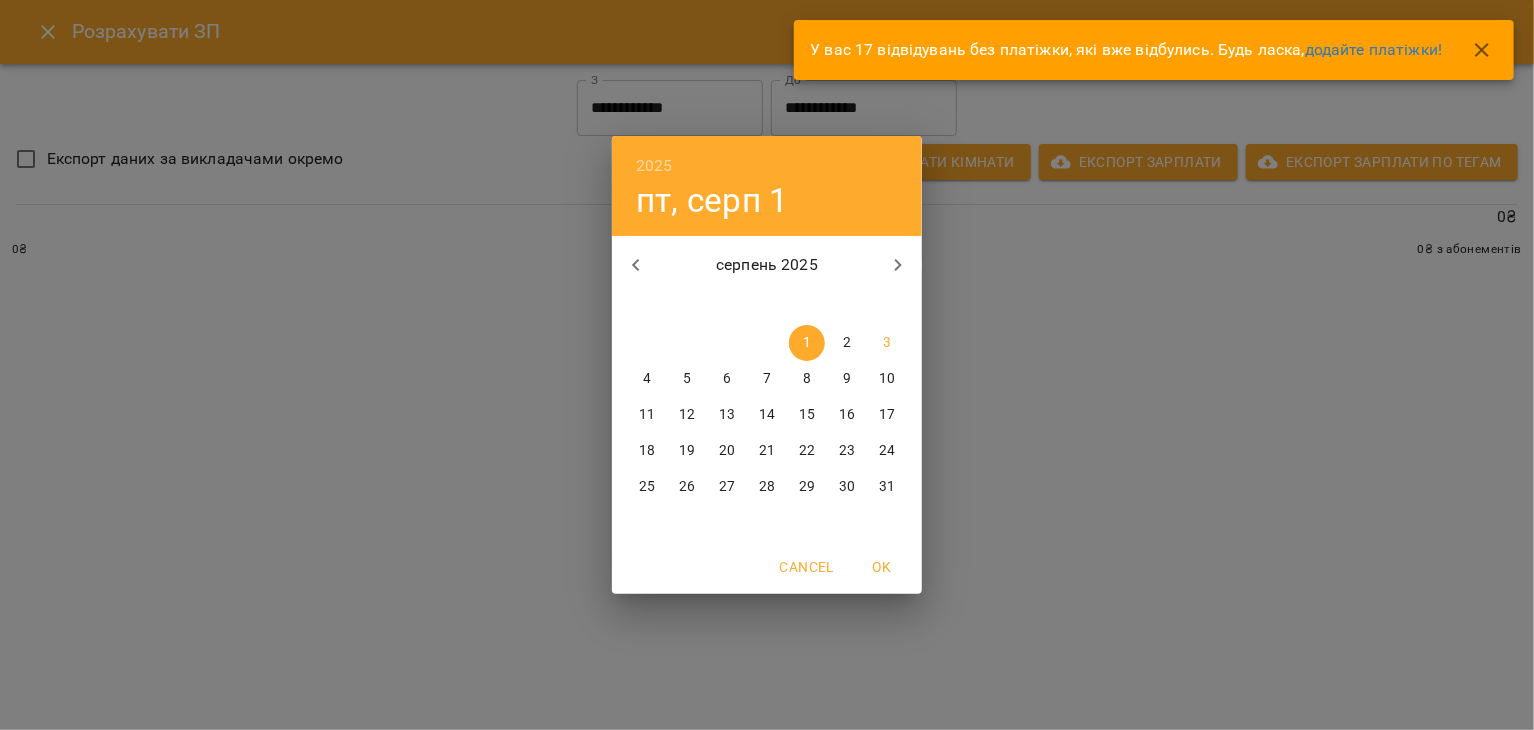 click 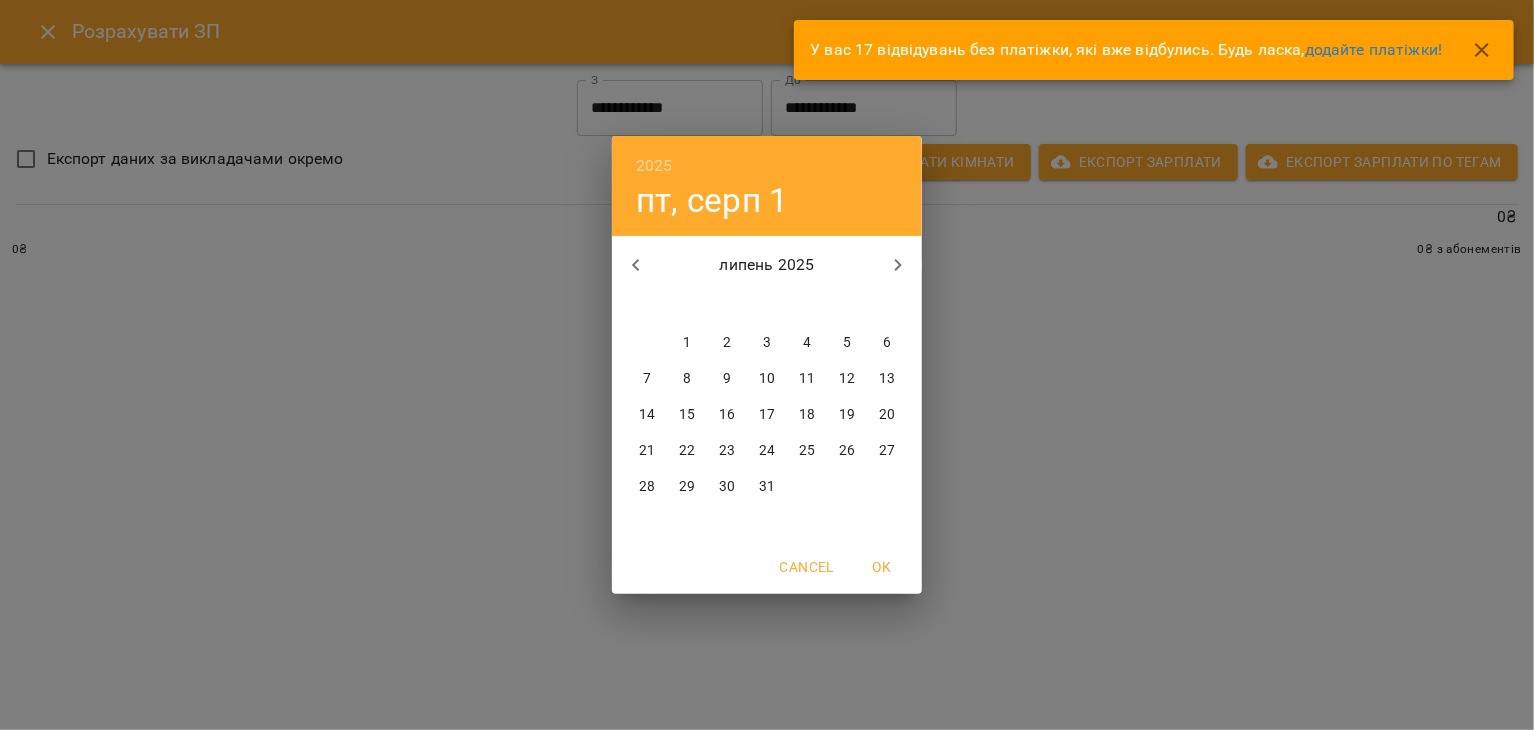 click on "1" at bounding box center [687, 343] 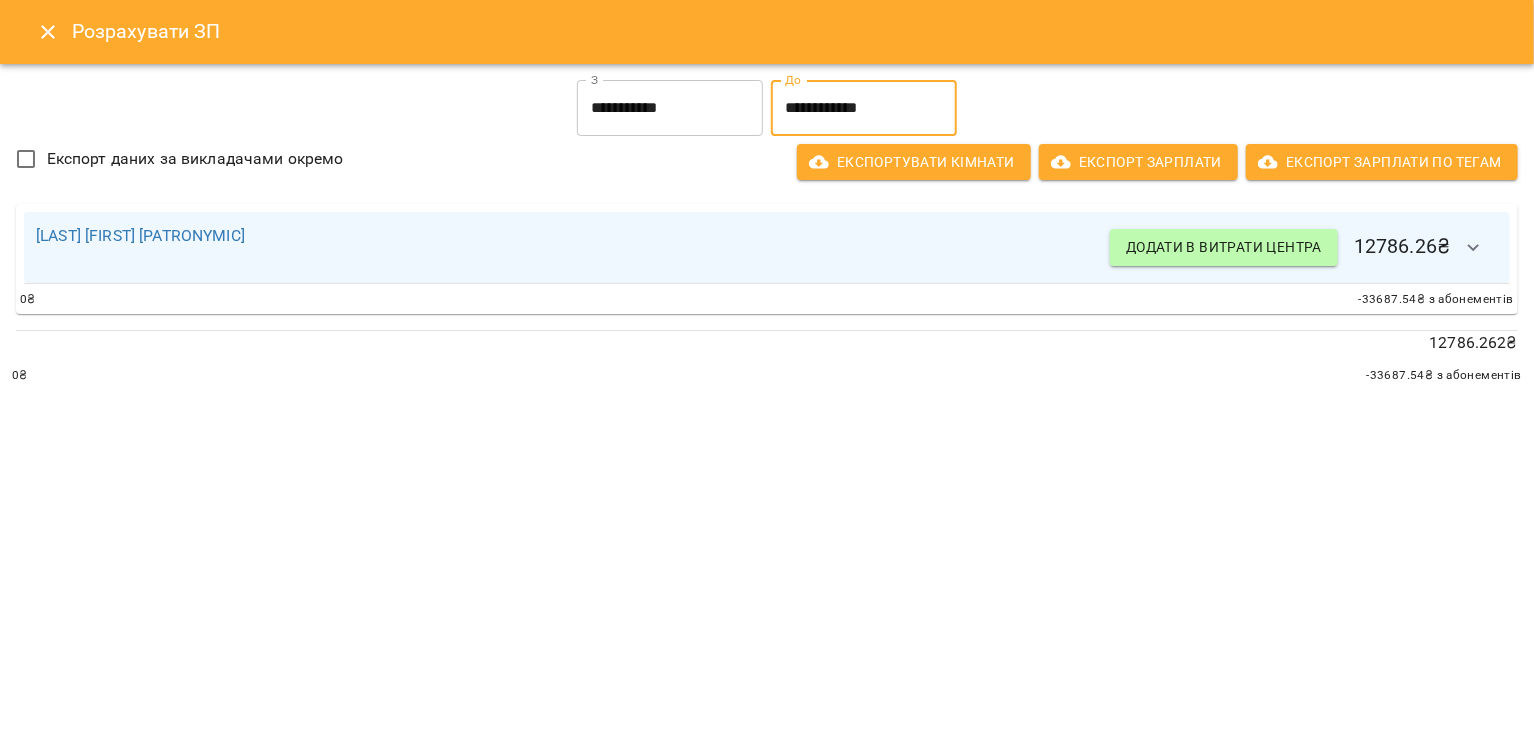 click on "**********" at bounding box center [864, 108] 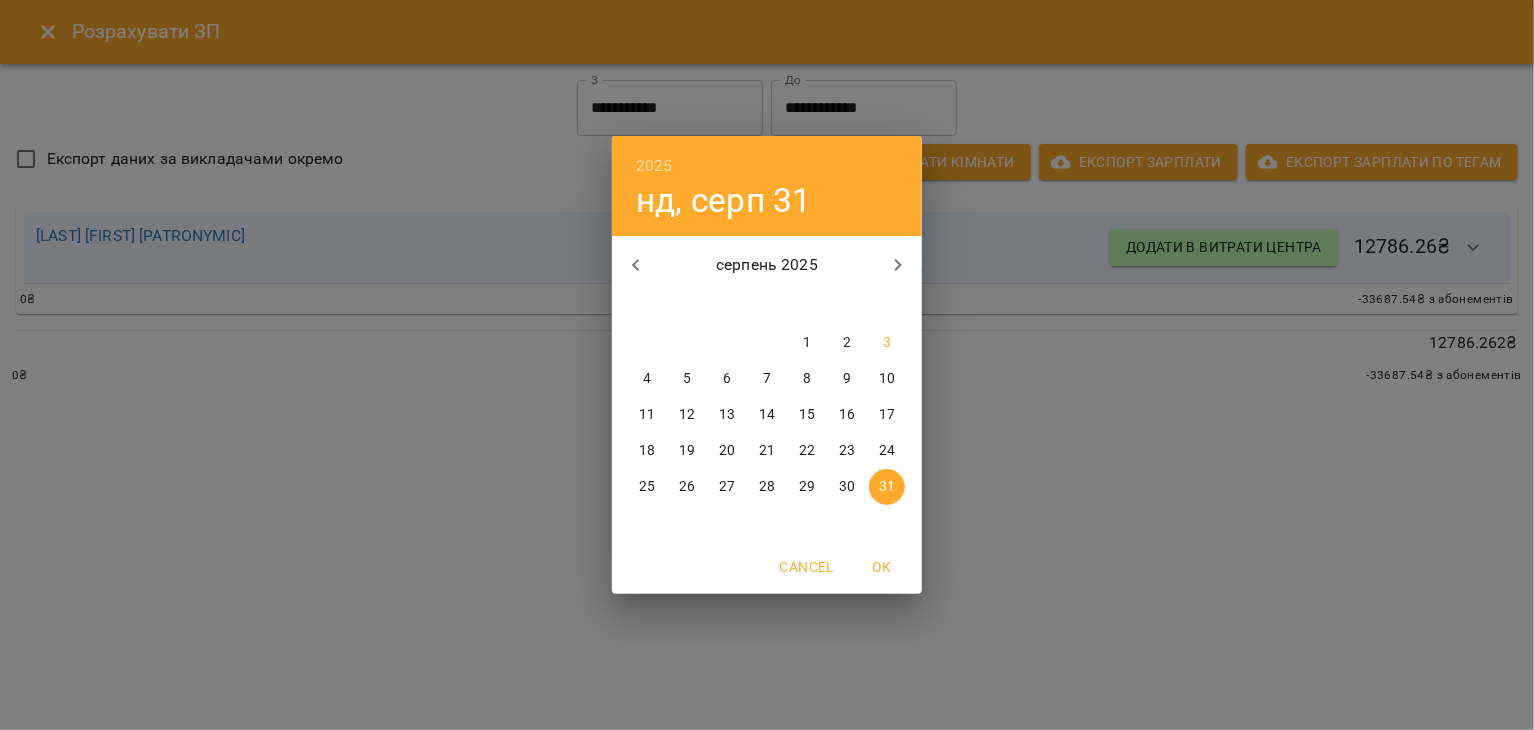 click on "1" at bounding box center (807, 343) 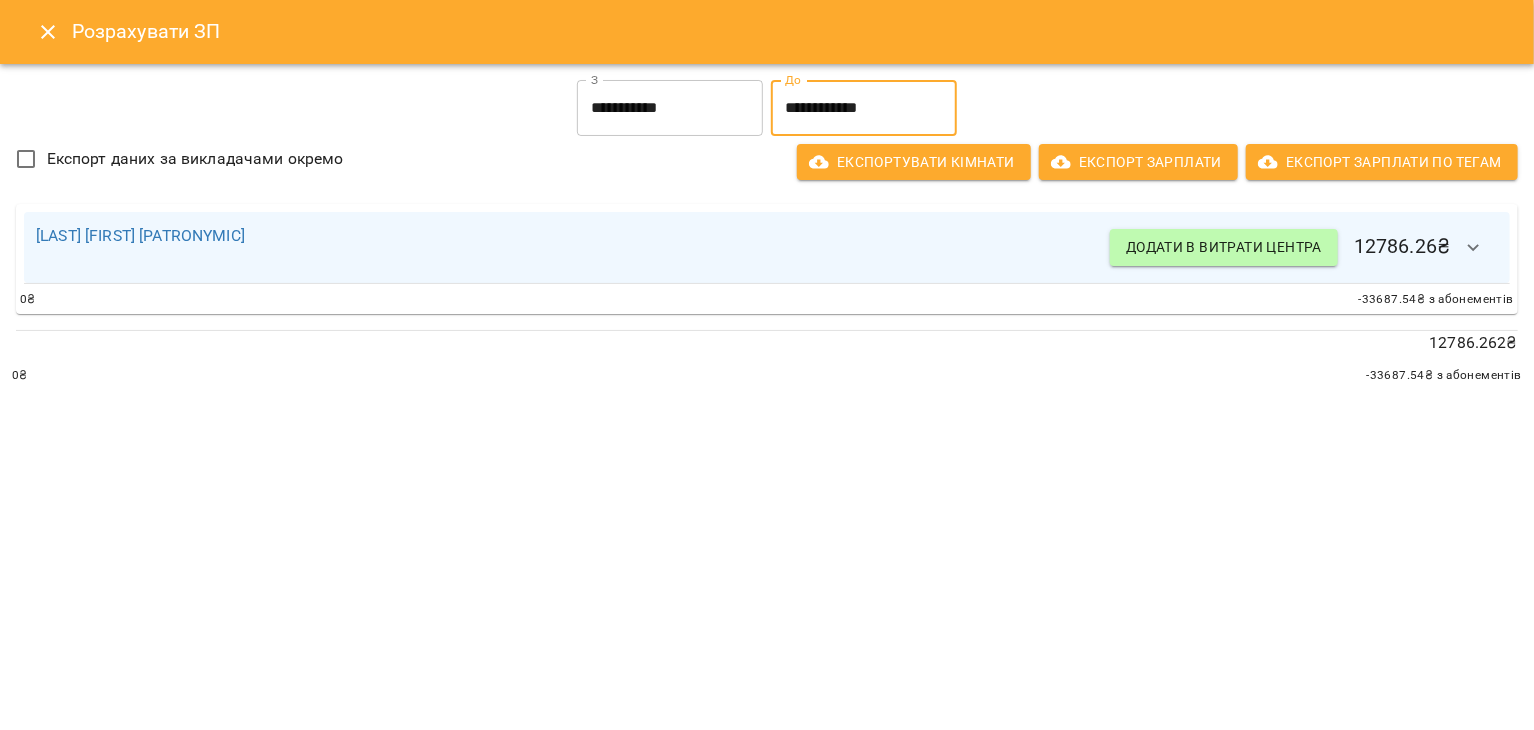 click on "**********" at bounding box center (864, 108) 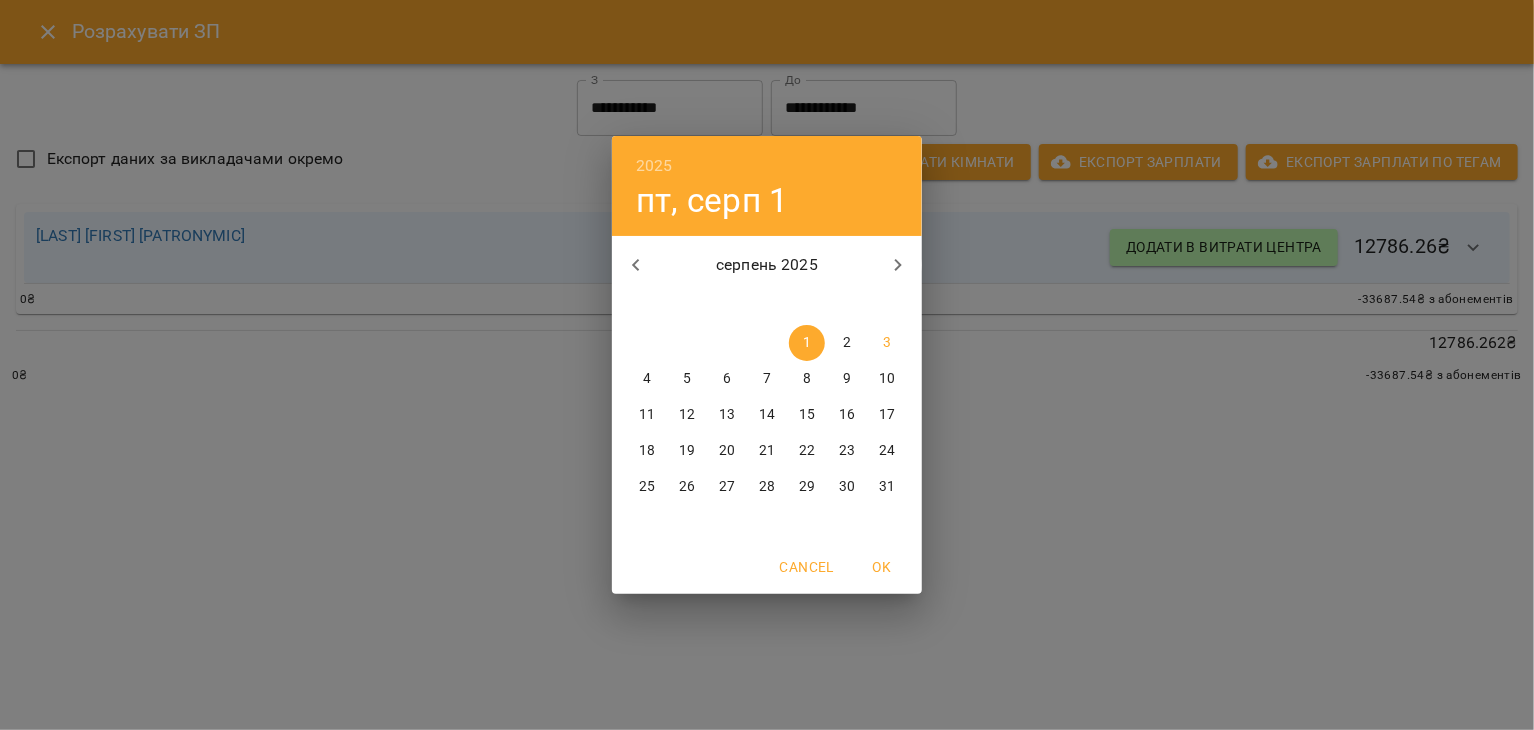 click on "3" at bounding box center (887, 343) 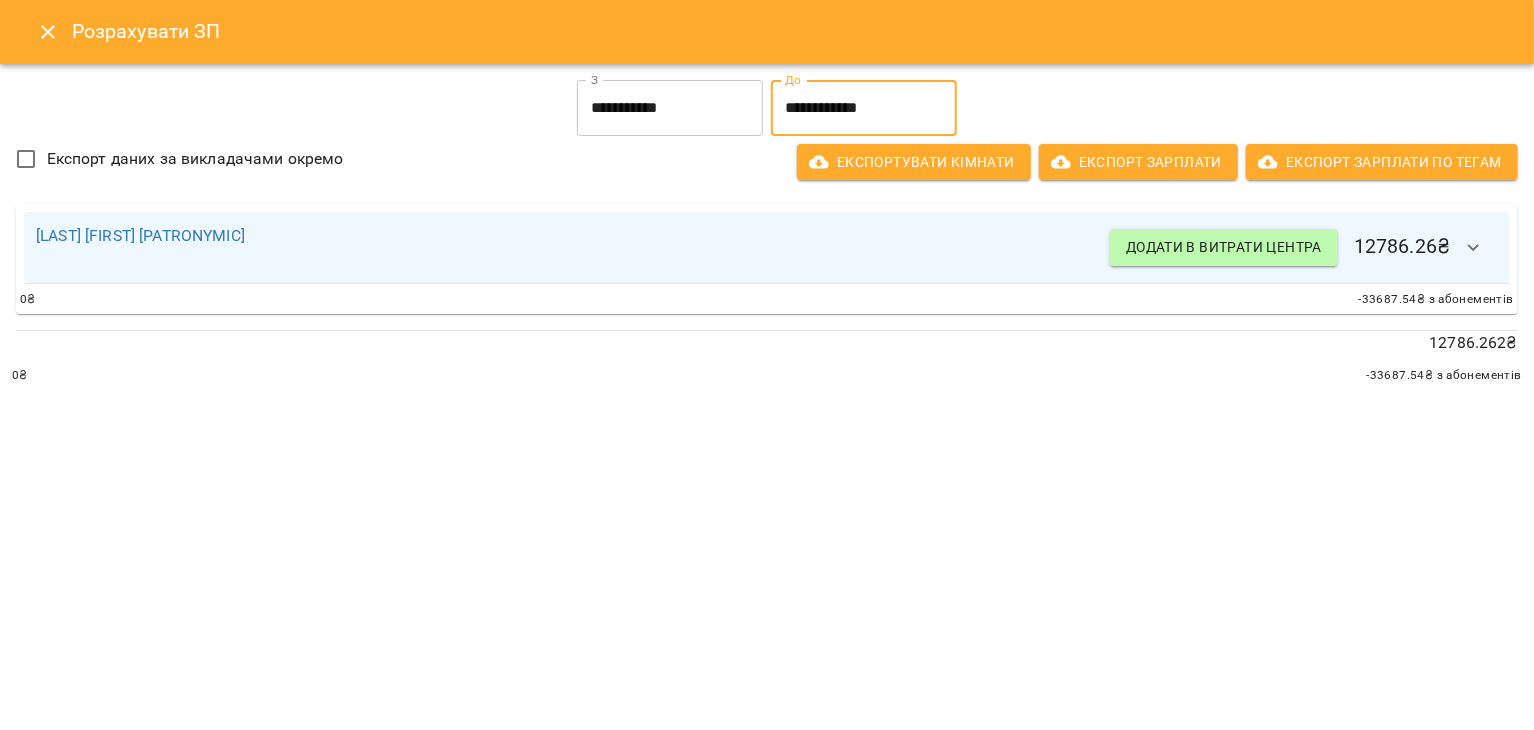 click 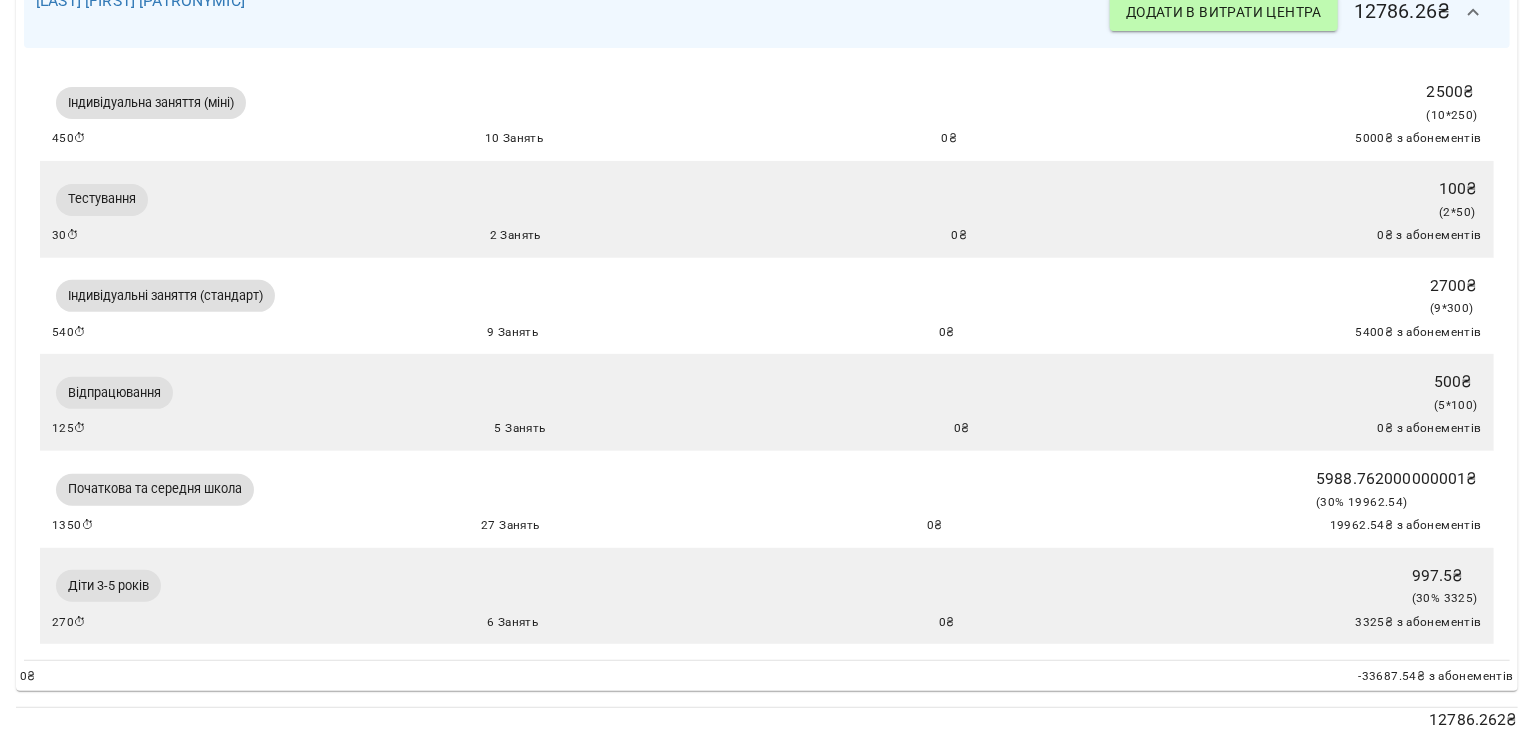 scroll, scrollTop: 231, scrollLeft: 0, axis: vertical 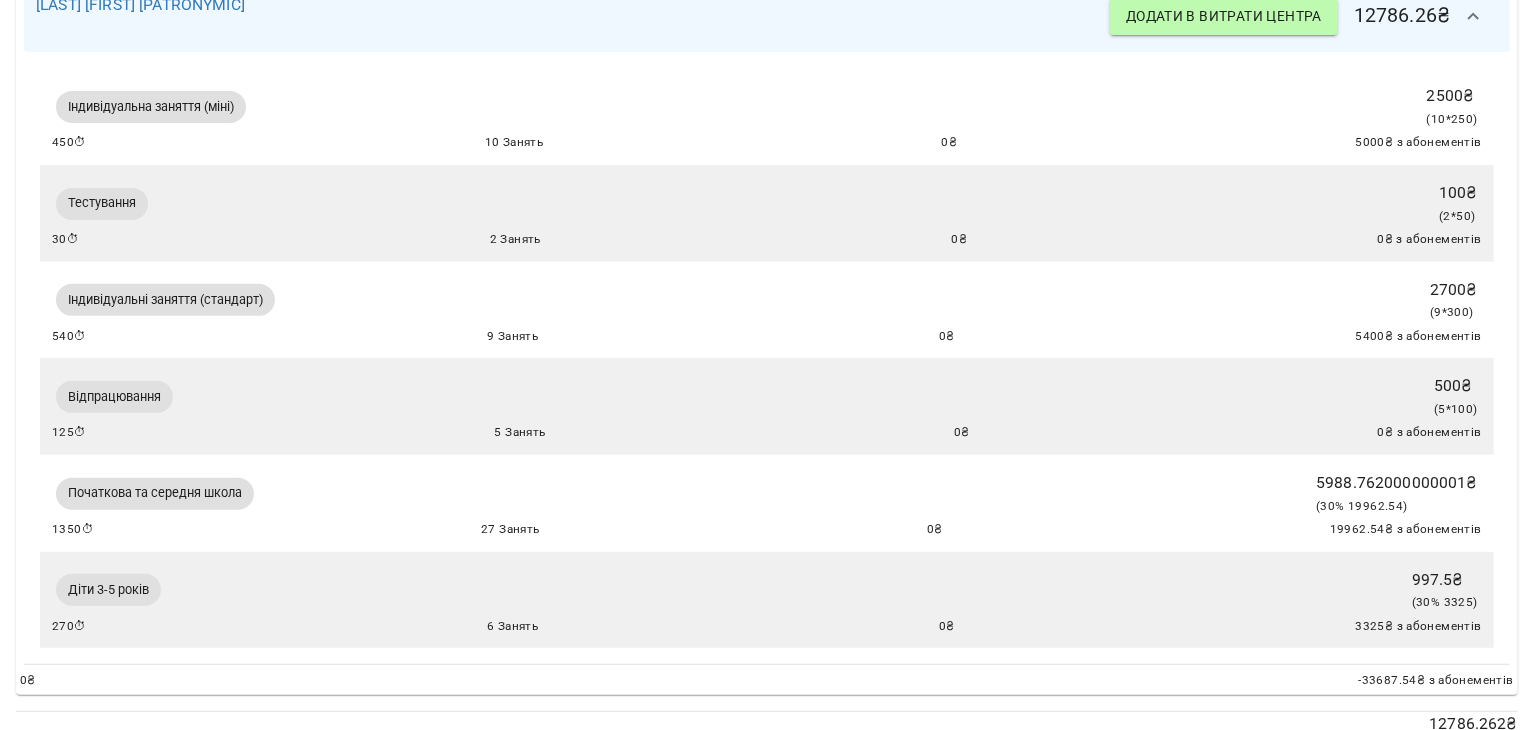 type 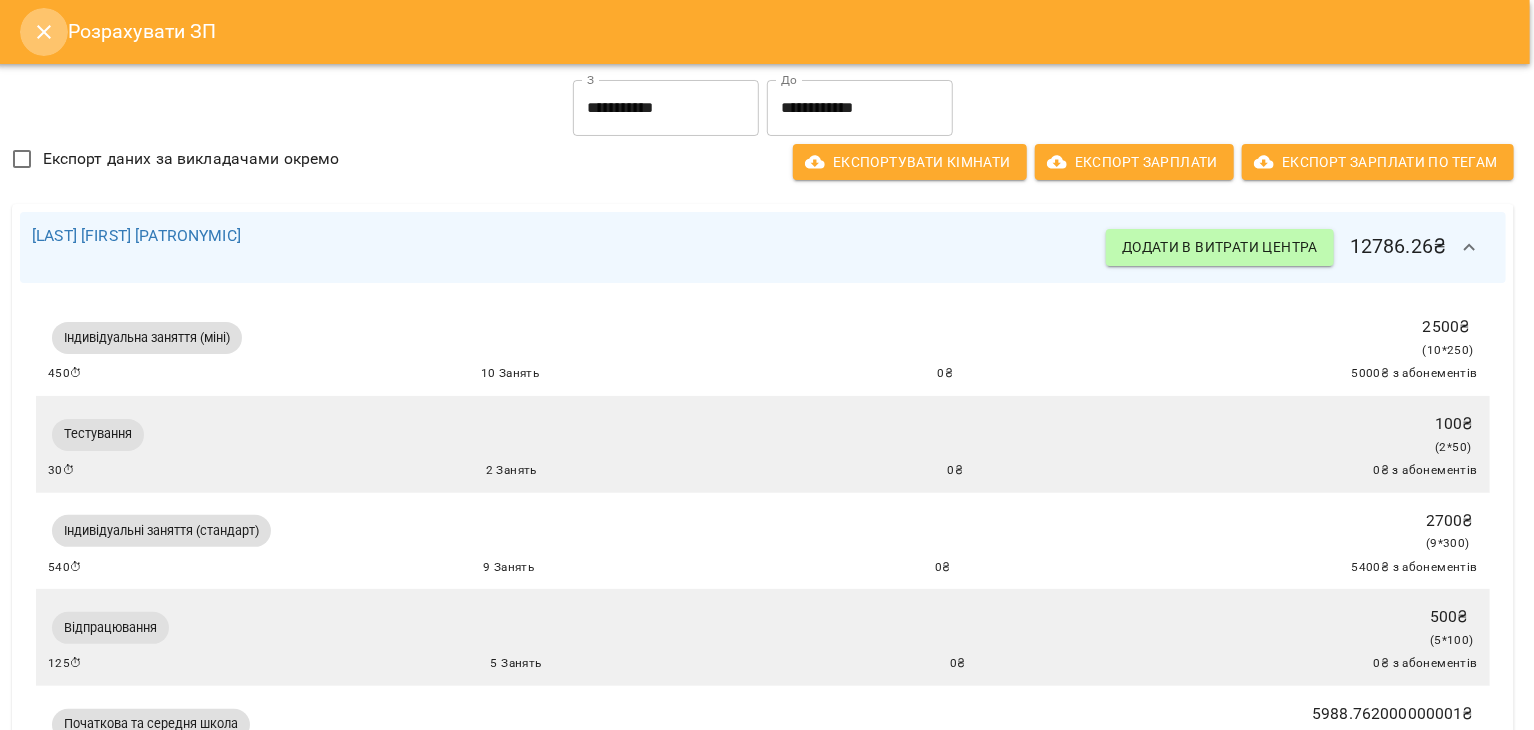 click 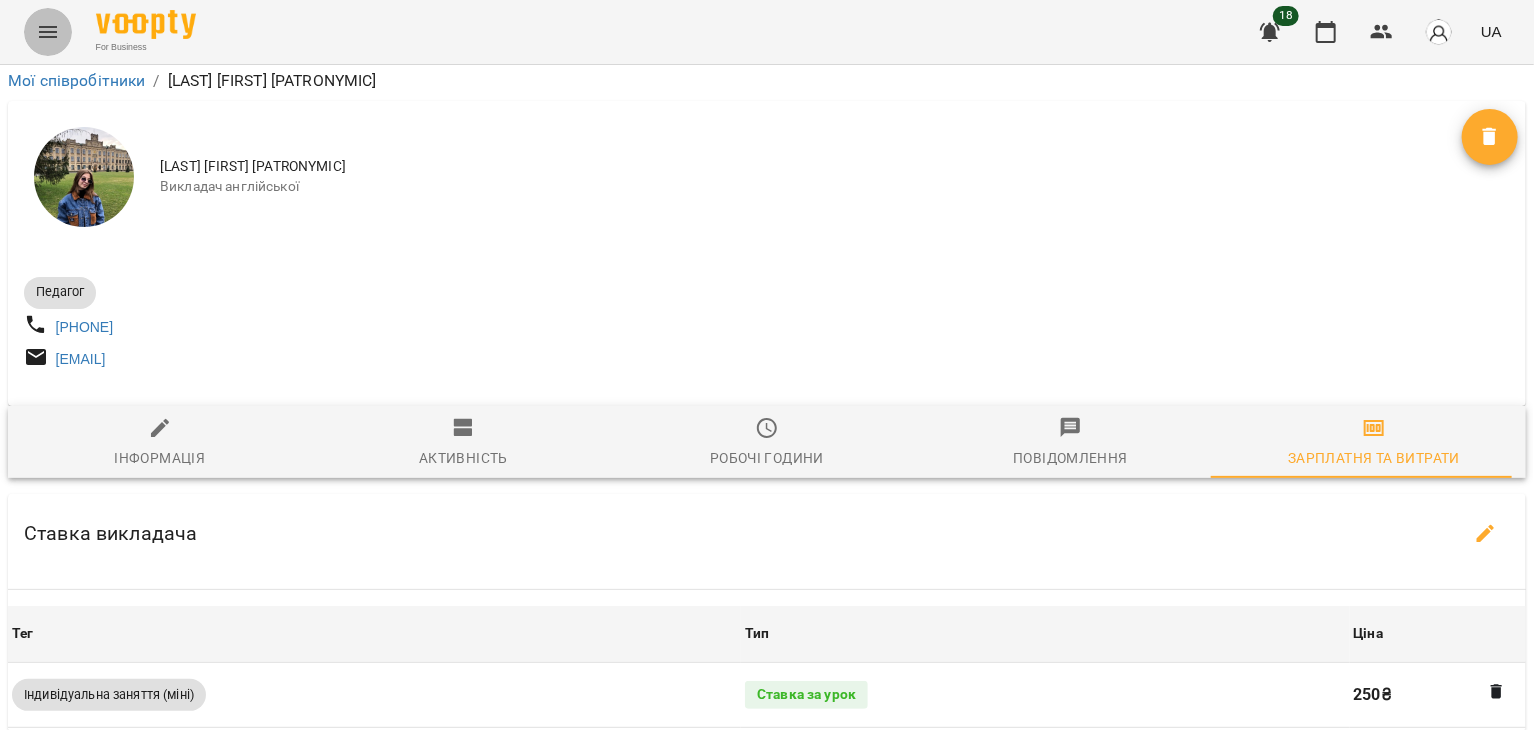 click 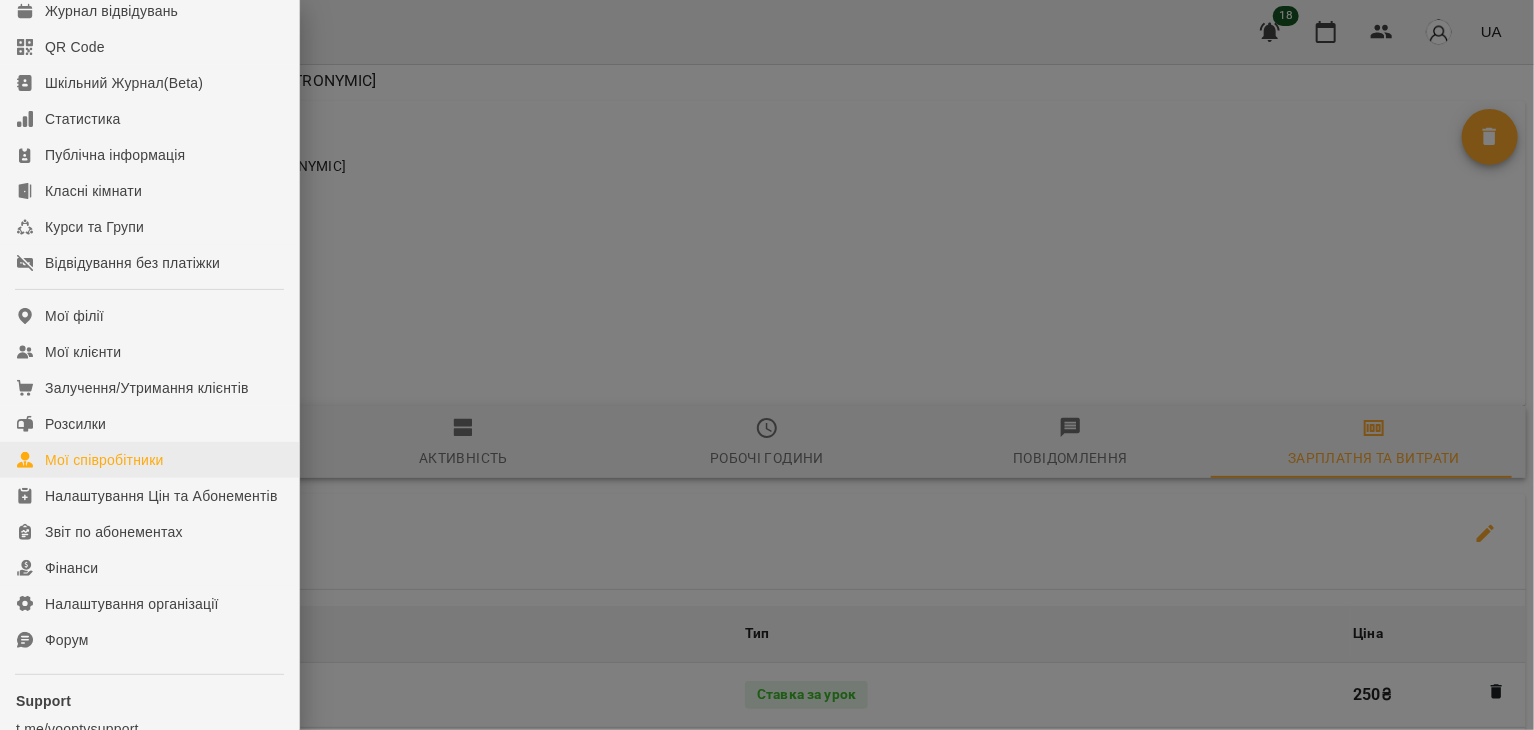 scroll, scrollTop: 114, scrollLeft: 0, axis: vertical 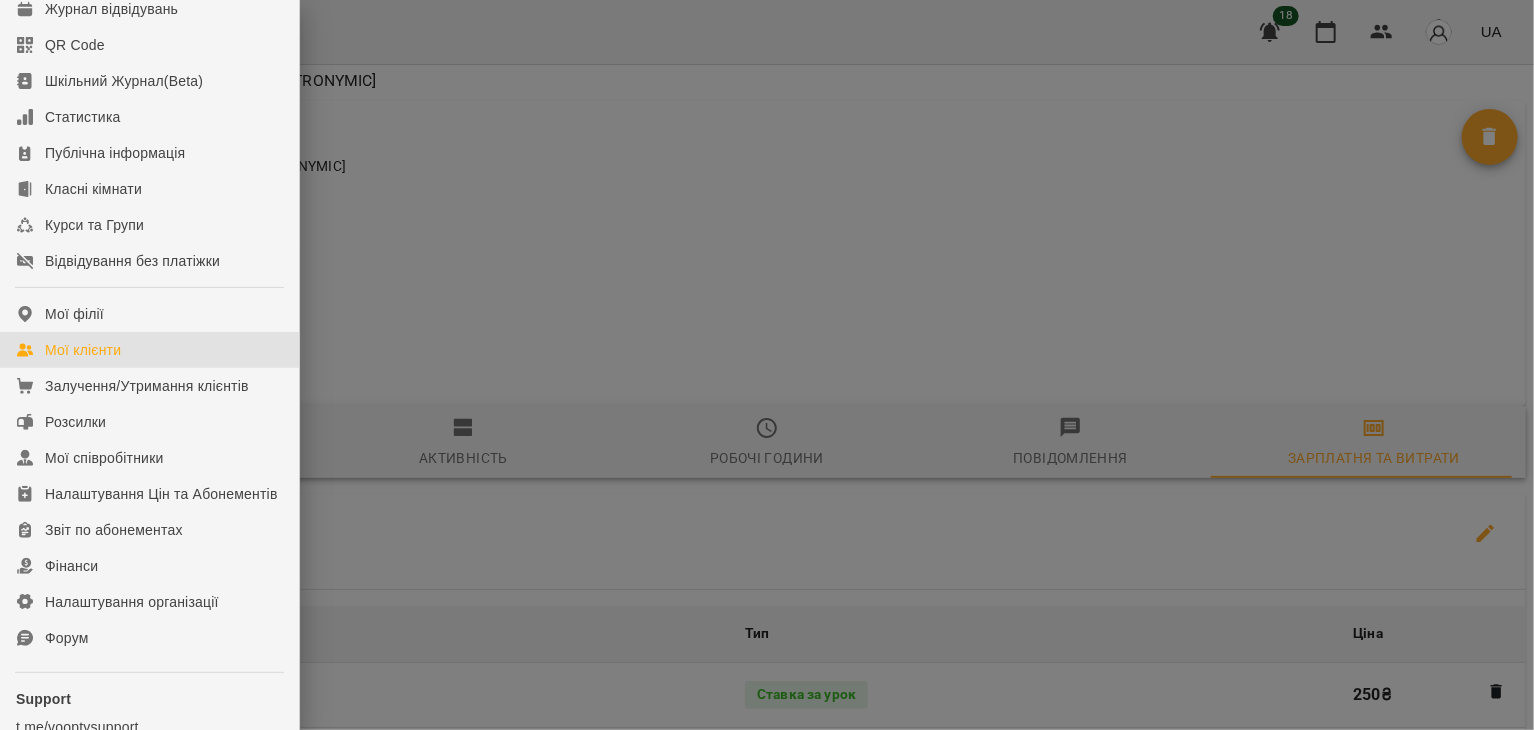 click on "Мої клієнти" at bounding box center [83, 350] 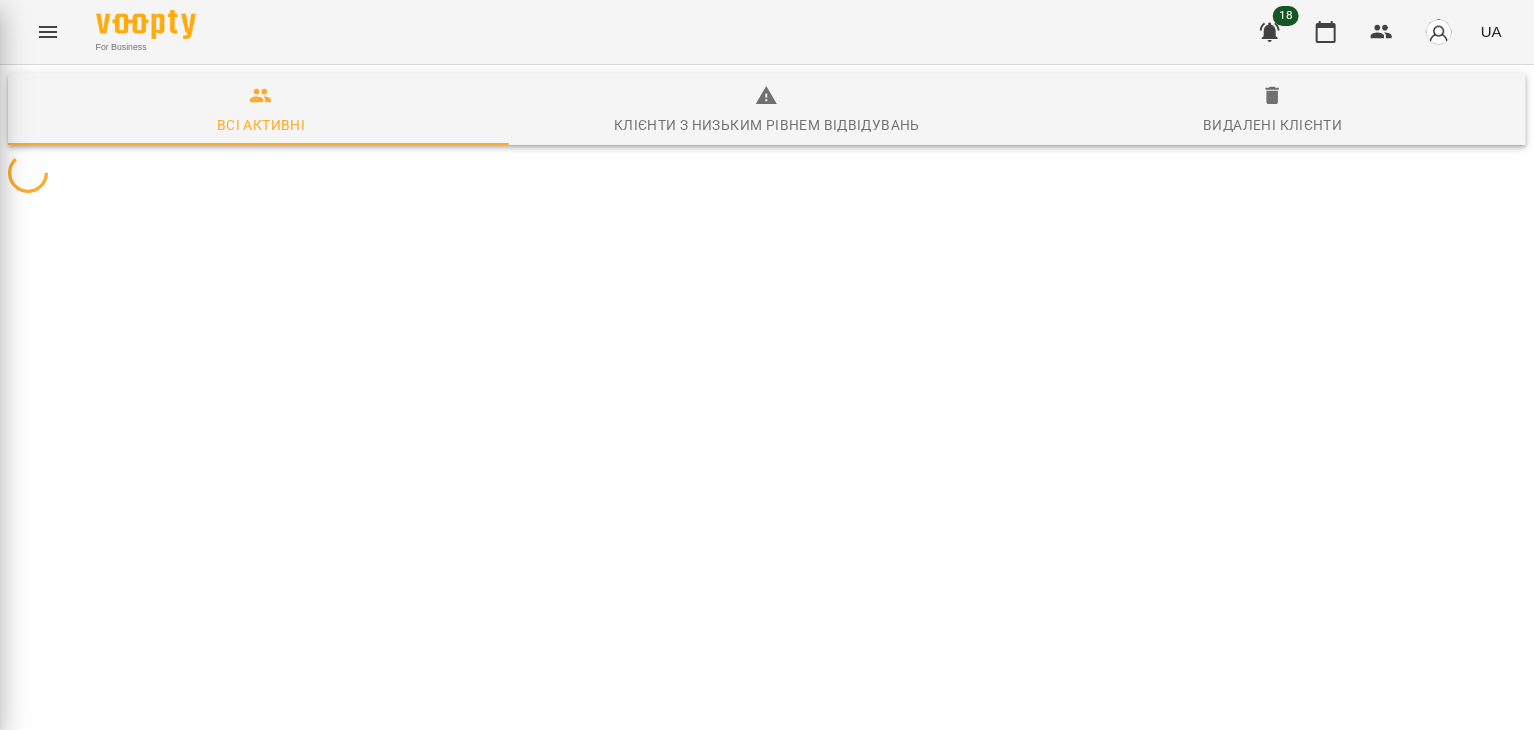 scroll, scrollTop: 0, scrollLeft: 0, axis: both 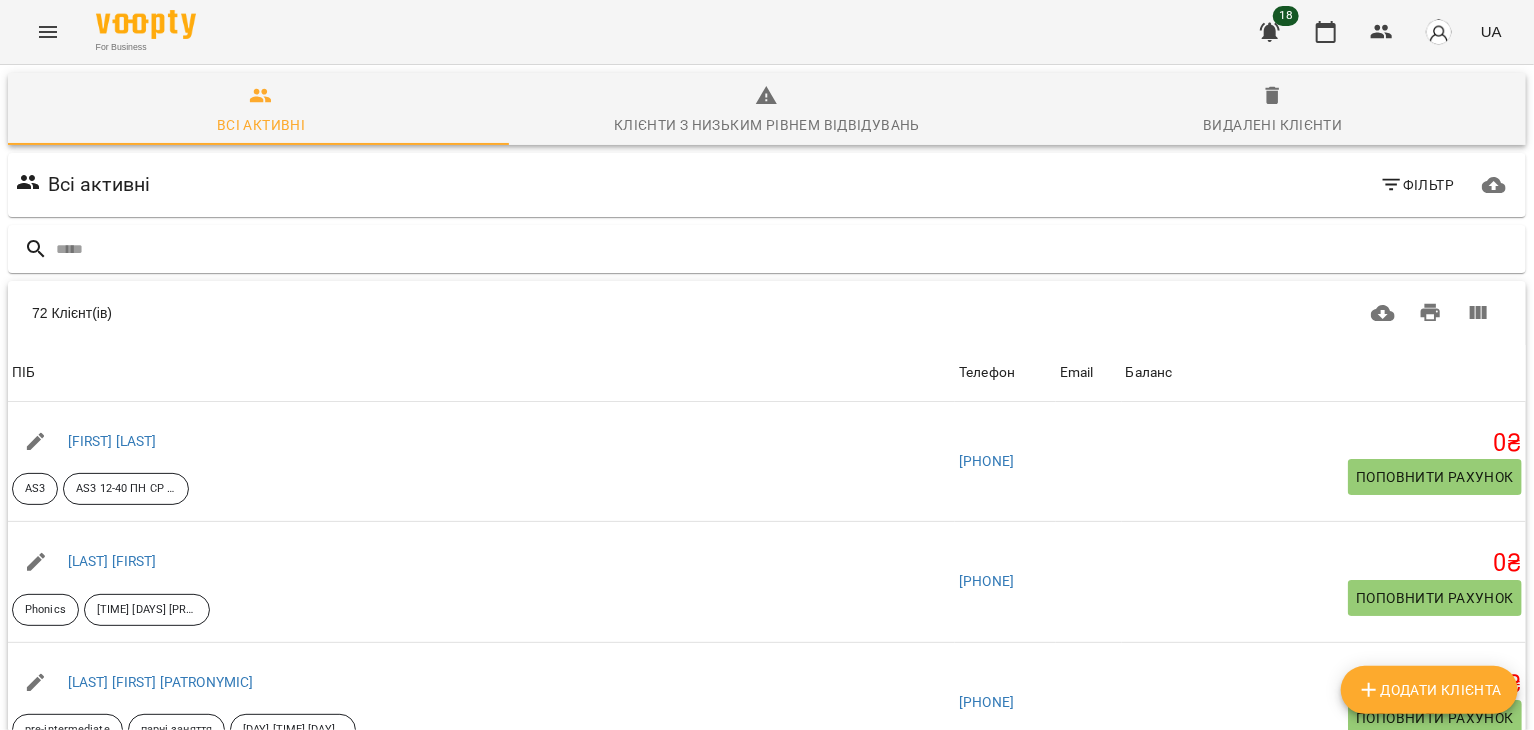 click on "Фільтр" at bounding box center (1417, 185) 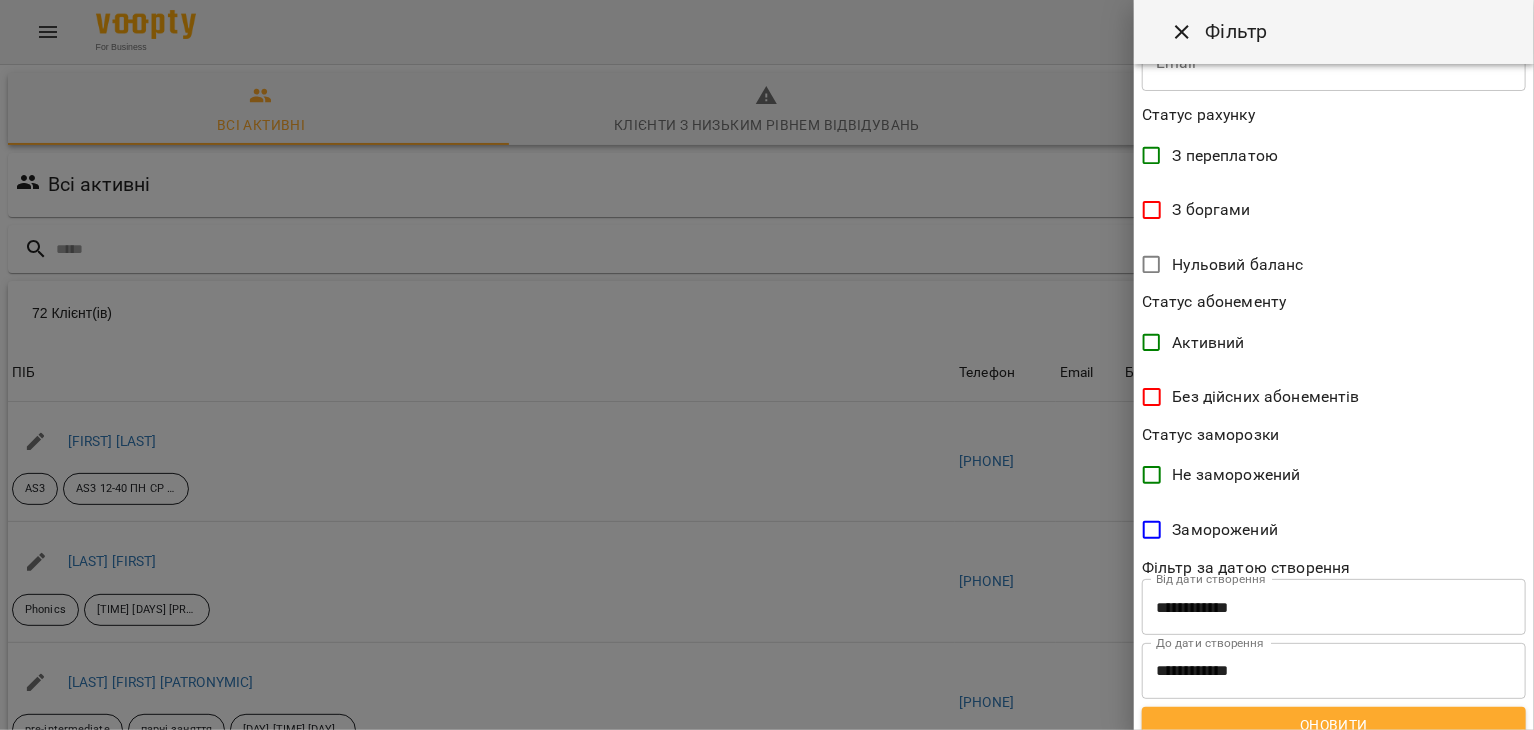 scroll, scrollTop: 383, scrollLeft: 0, axis: vertical 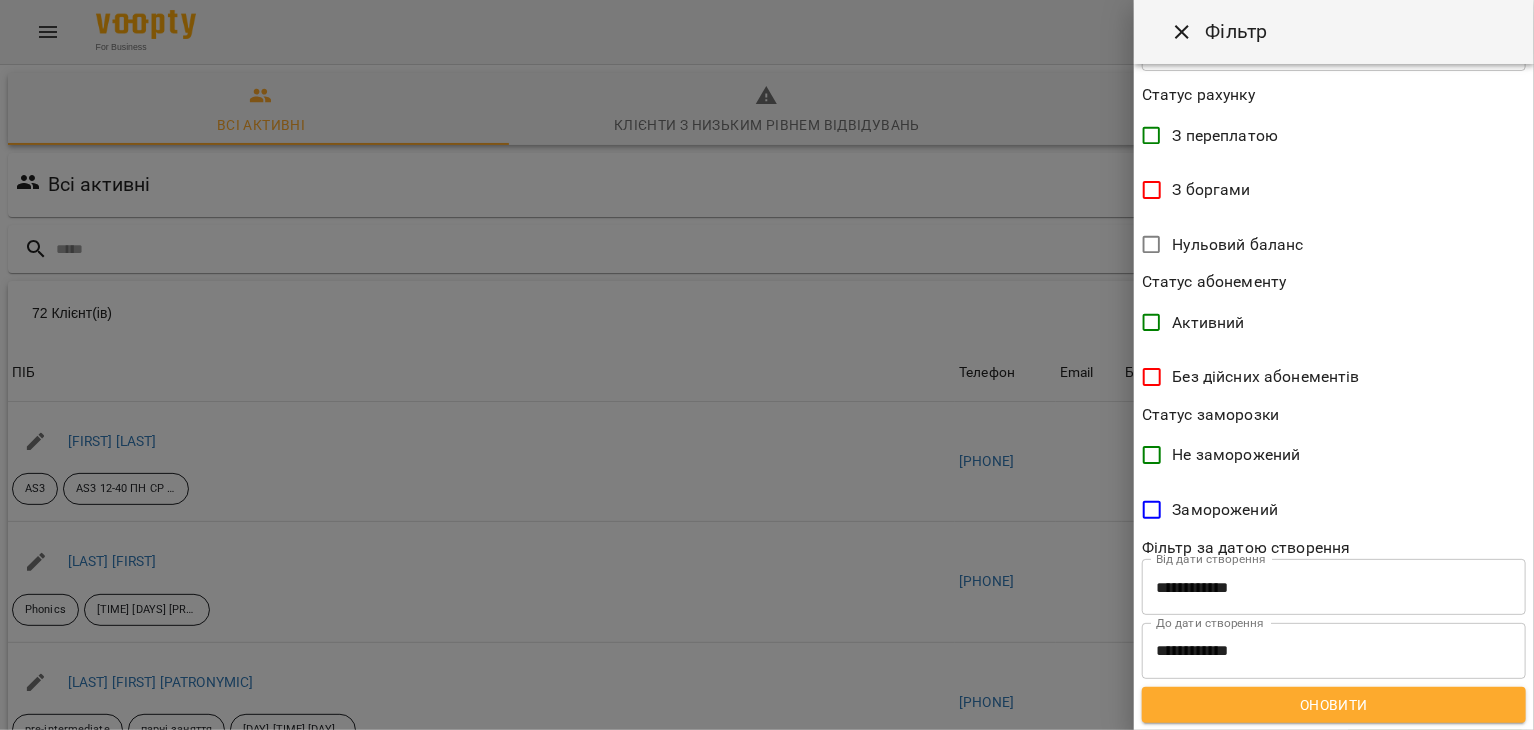 click on "З боргами" at bounding box center [1212, 190] 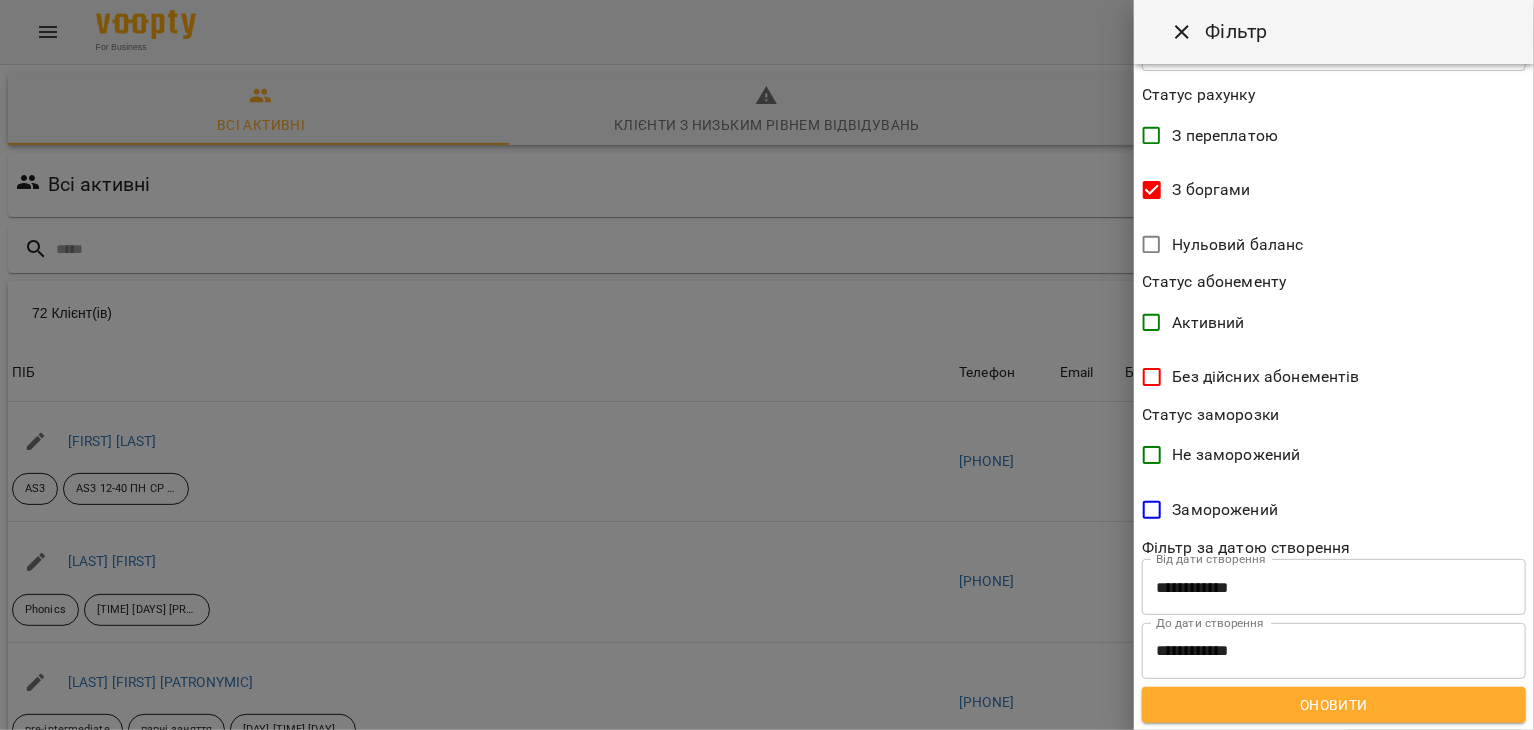 click on "Оновити" at bounding box center (1334, 705) 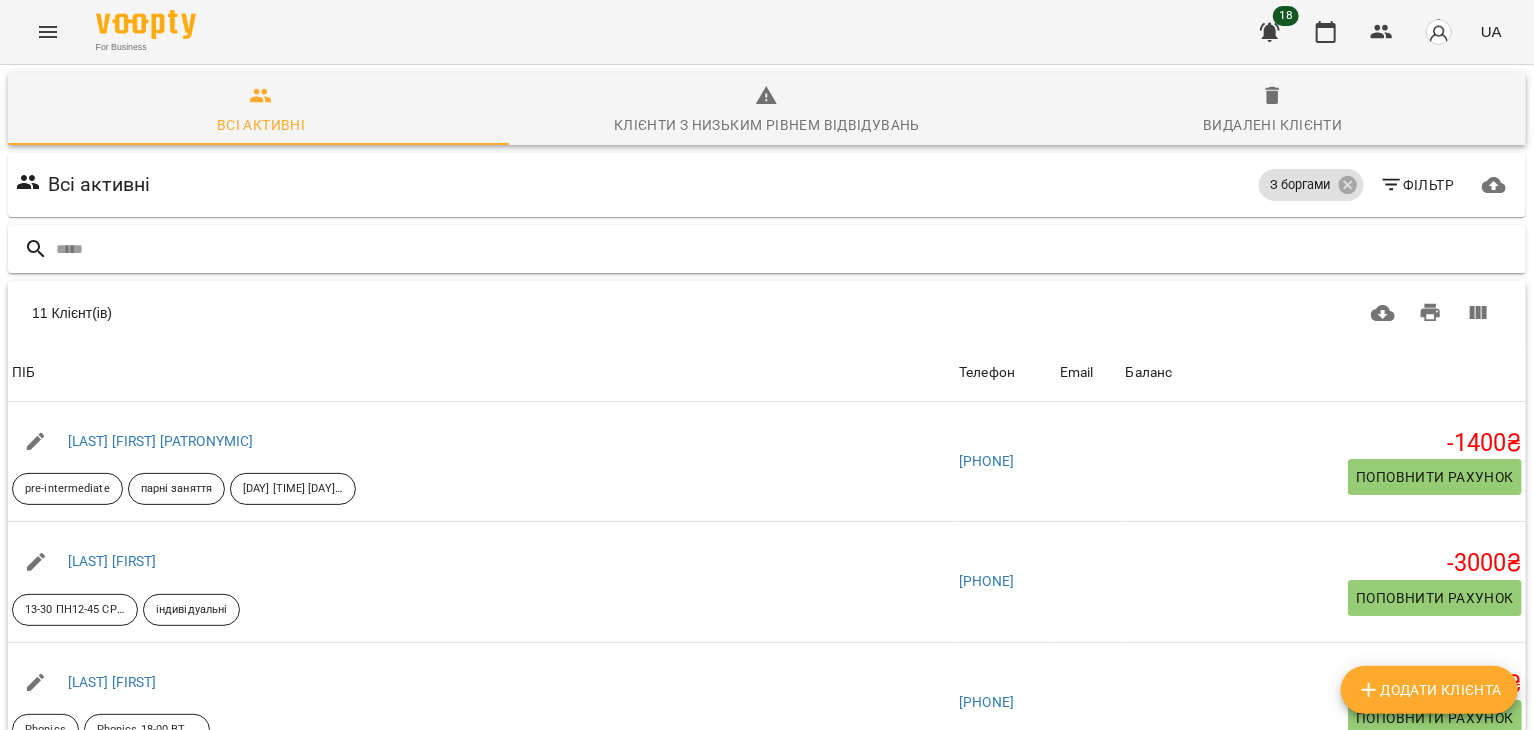 scroll, scrollTop: 159, scrollLeft: 0, axis: vertical 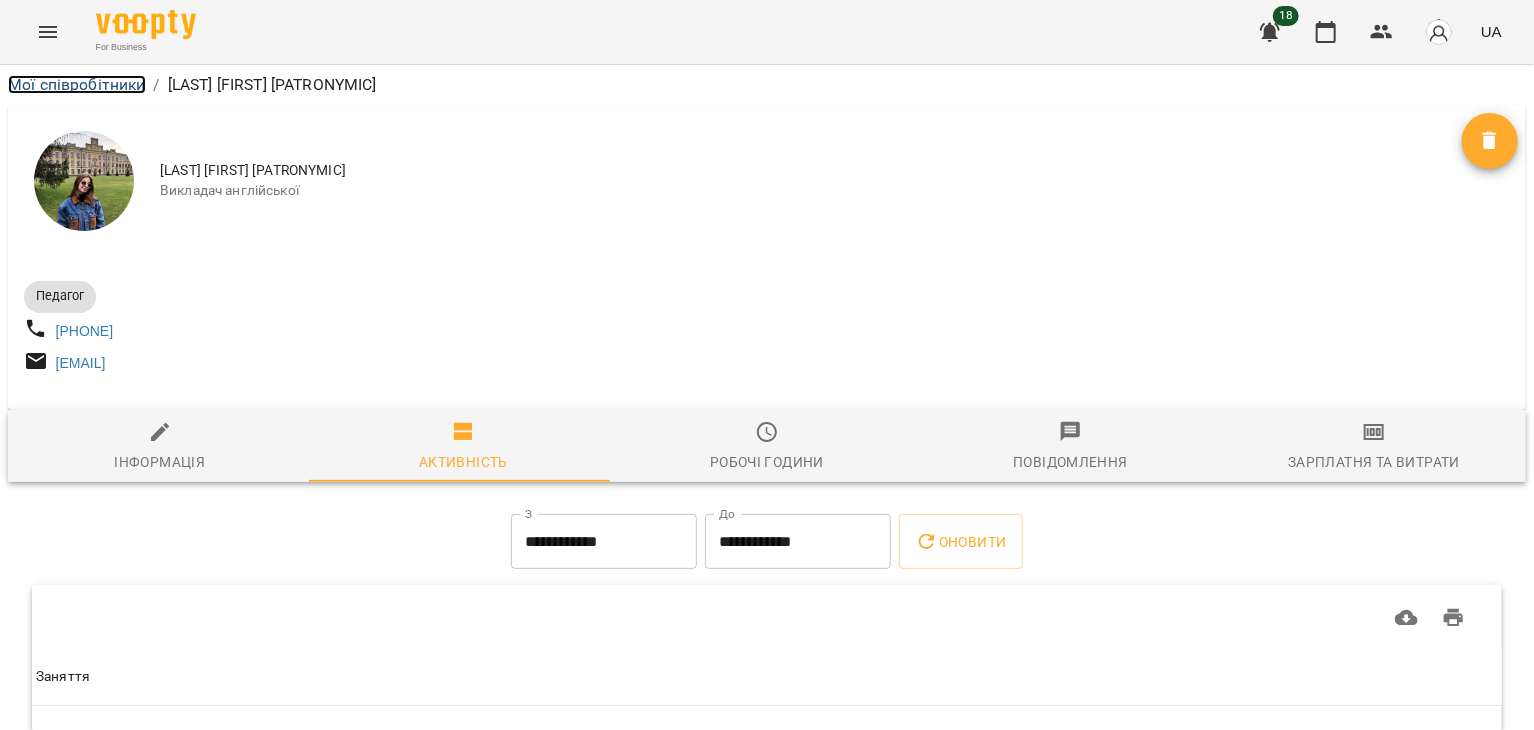 click on "Мої співробітники" at bounding box center (77, 84) 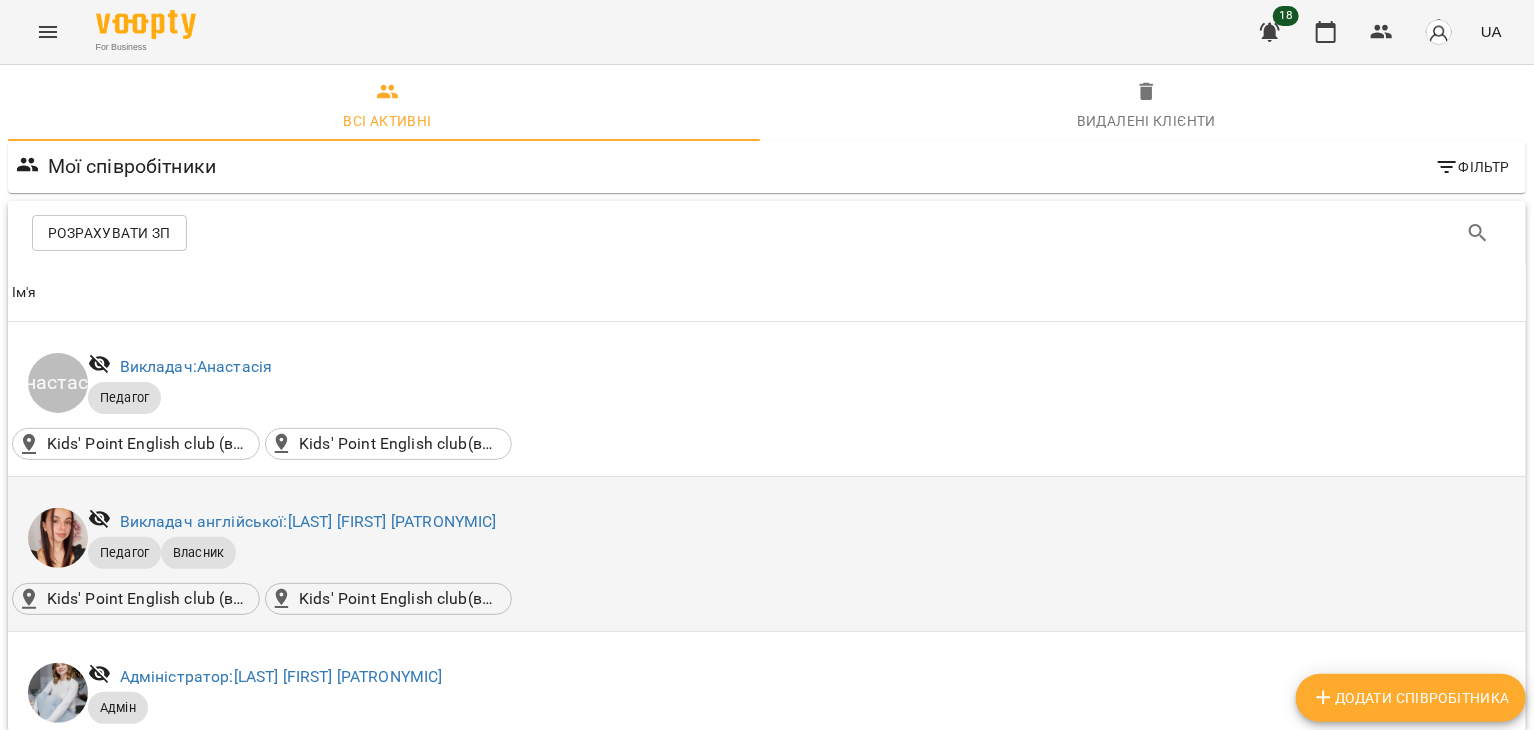 scroll, scrollTop: 696, scrollLeft: 0, axis: vertical 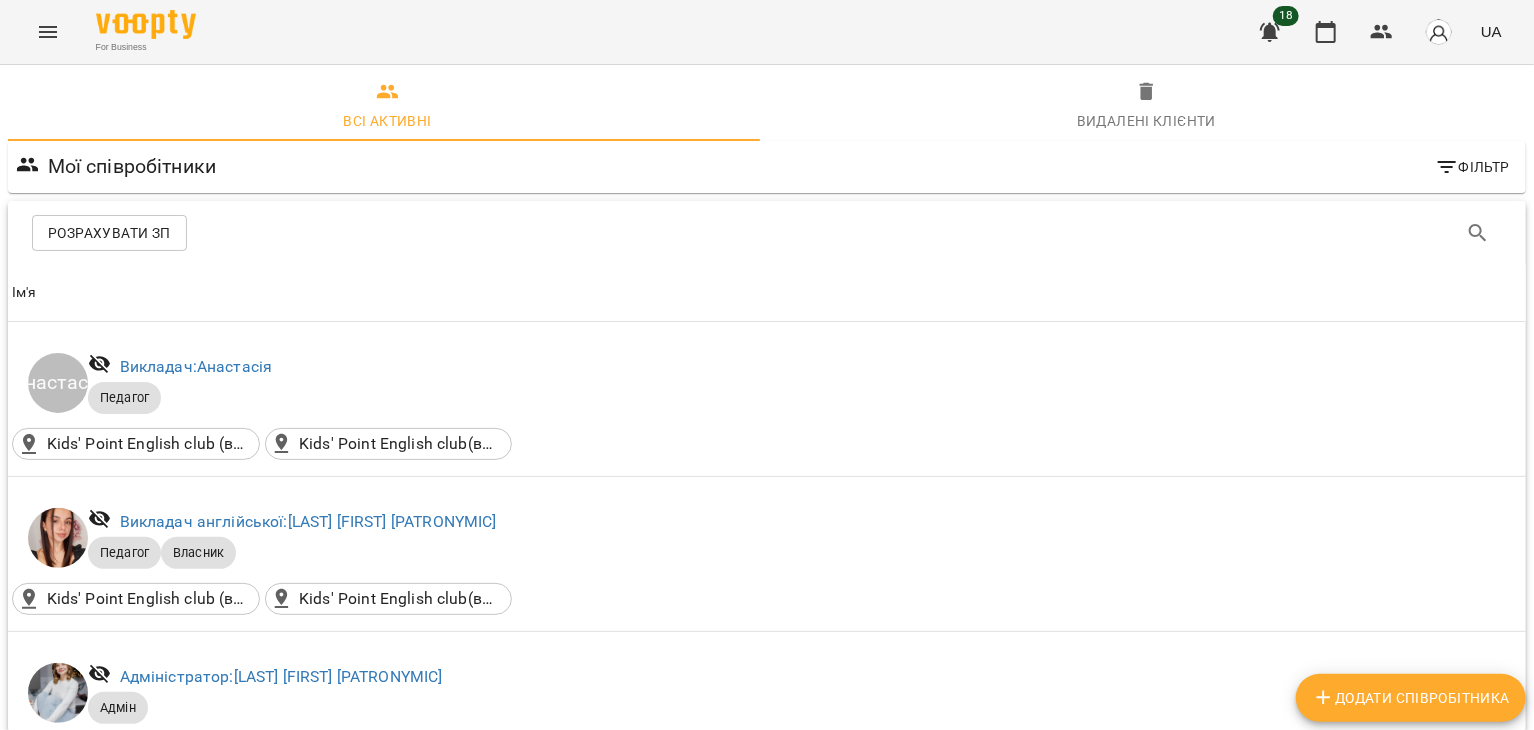 click on "Викладач англійської: [LAST] [FIRST] [PATRONYMIC]" at bounding box center [308, 986] 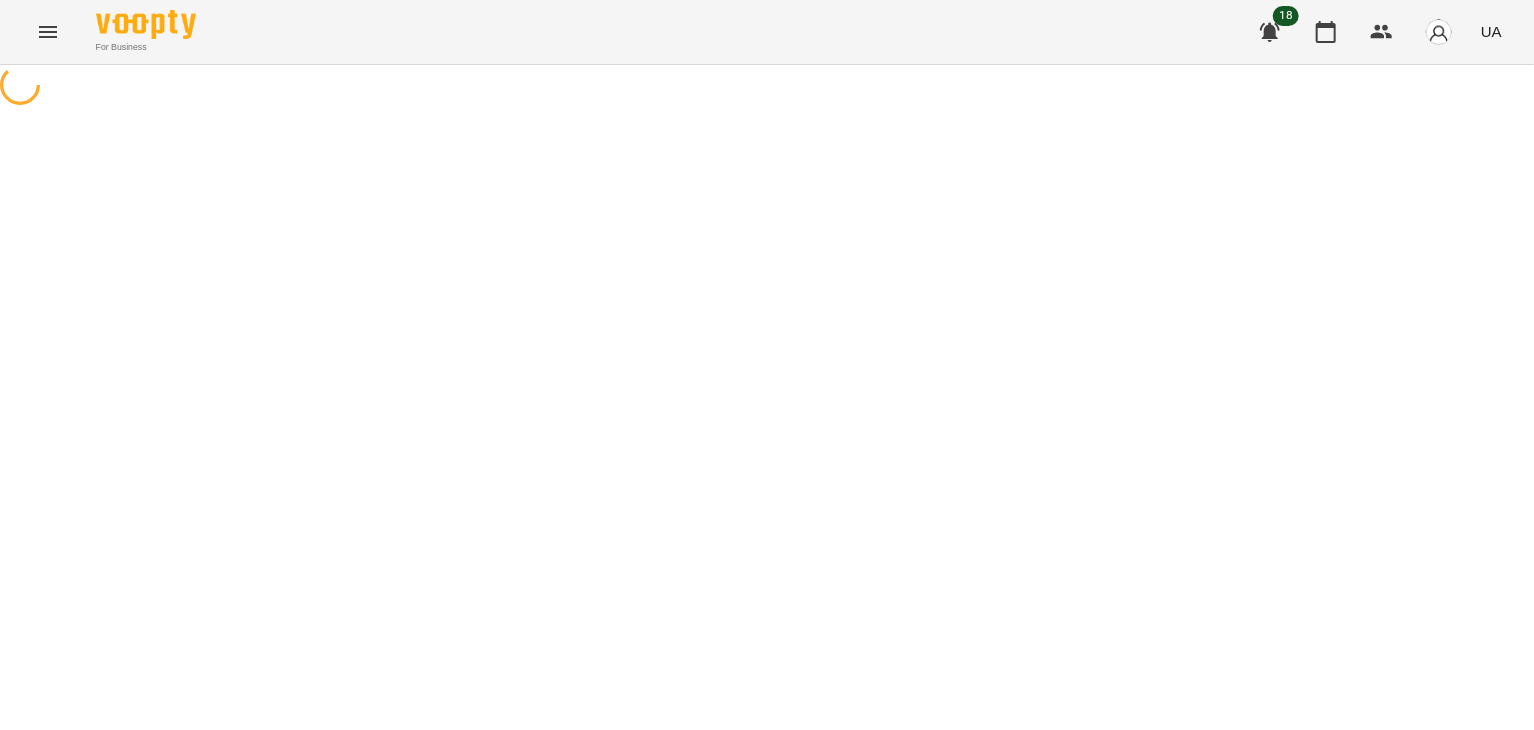 scroll, scrollTop: 0, scrollLeft: 0, axis: both 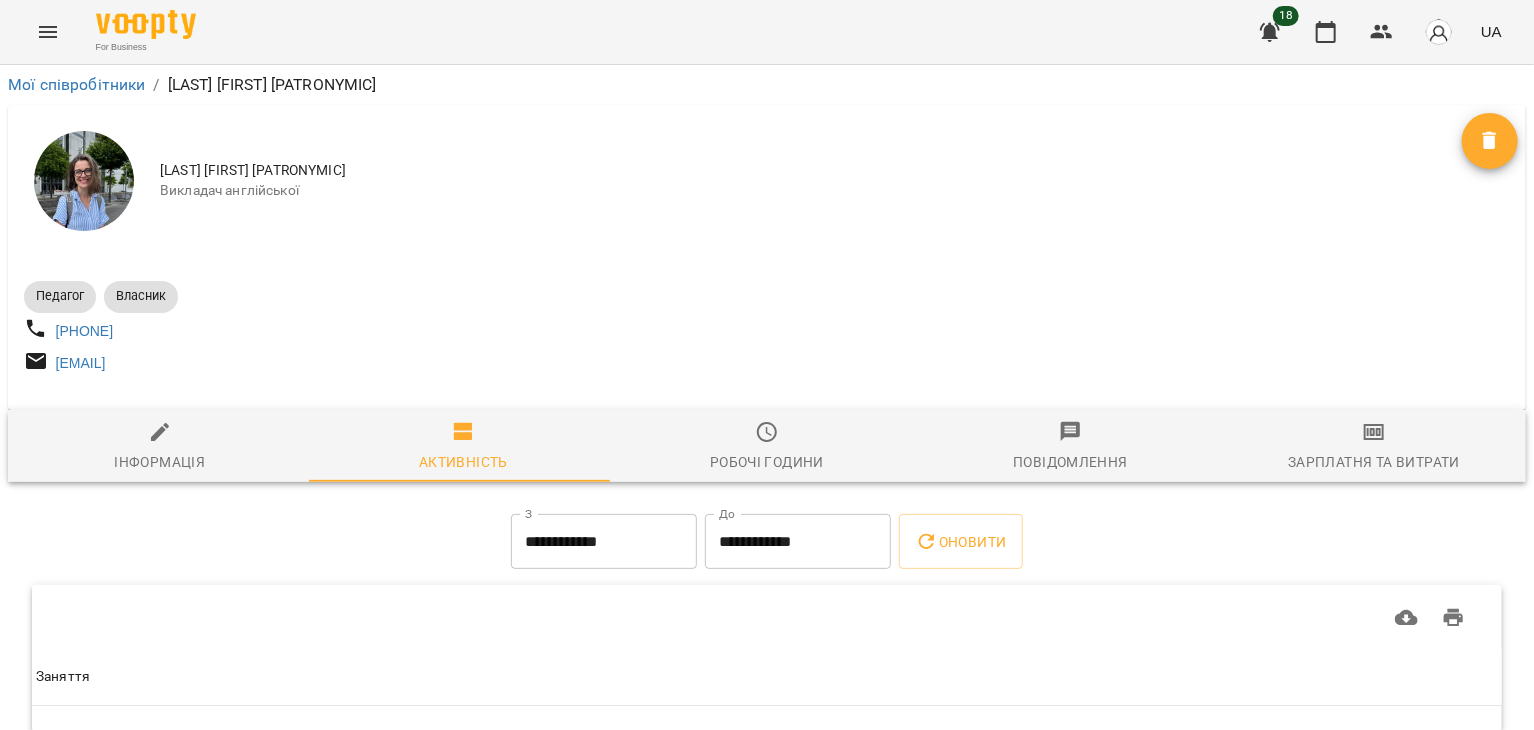 click at bounding box center (767, 402) 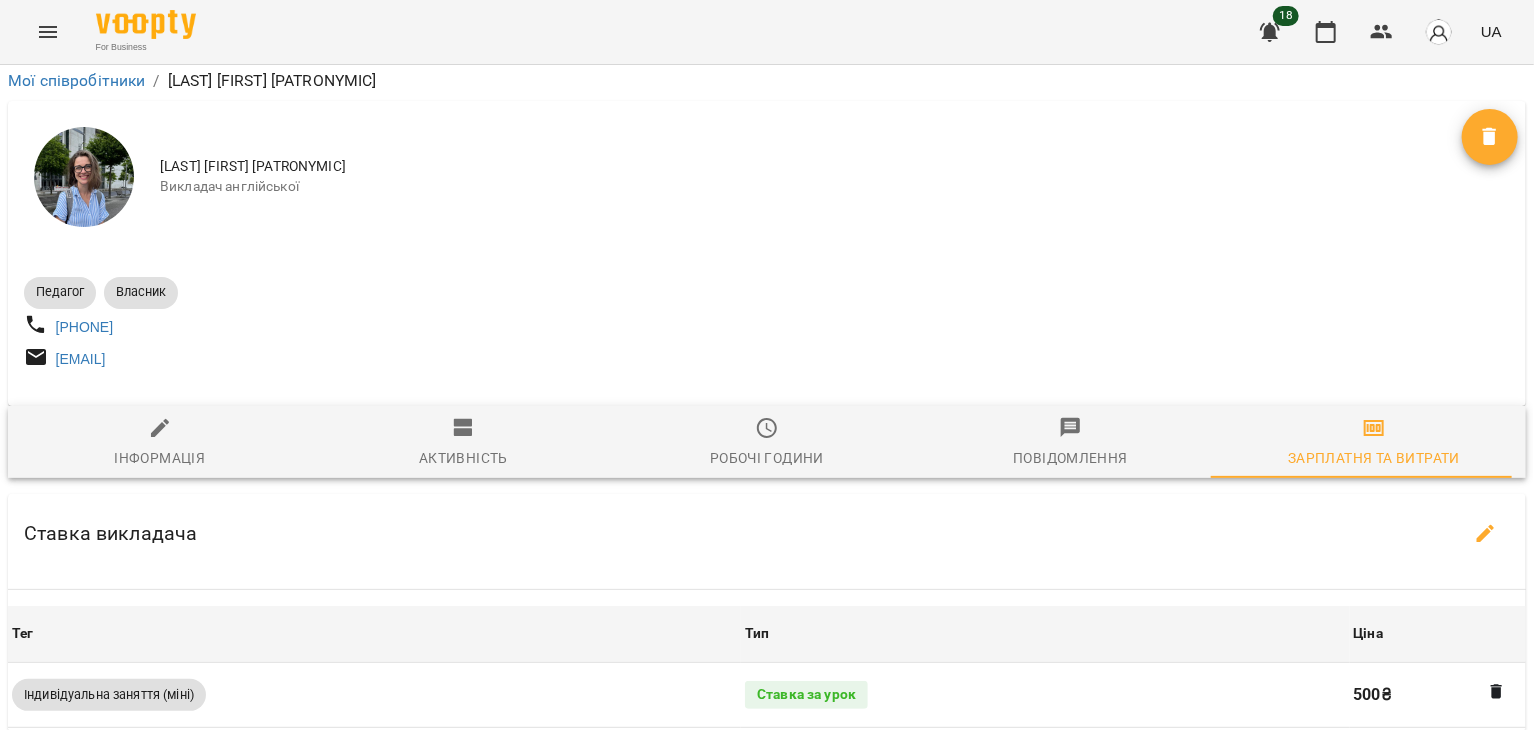 scroll, scrollTop: 1223, scrollLeft: 0, axis: vertical 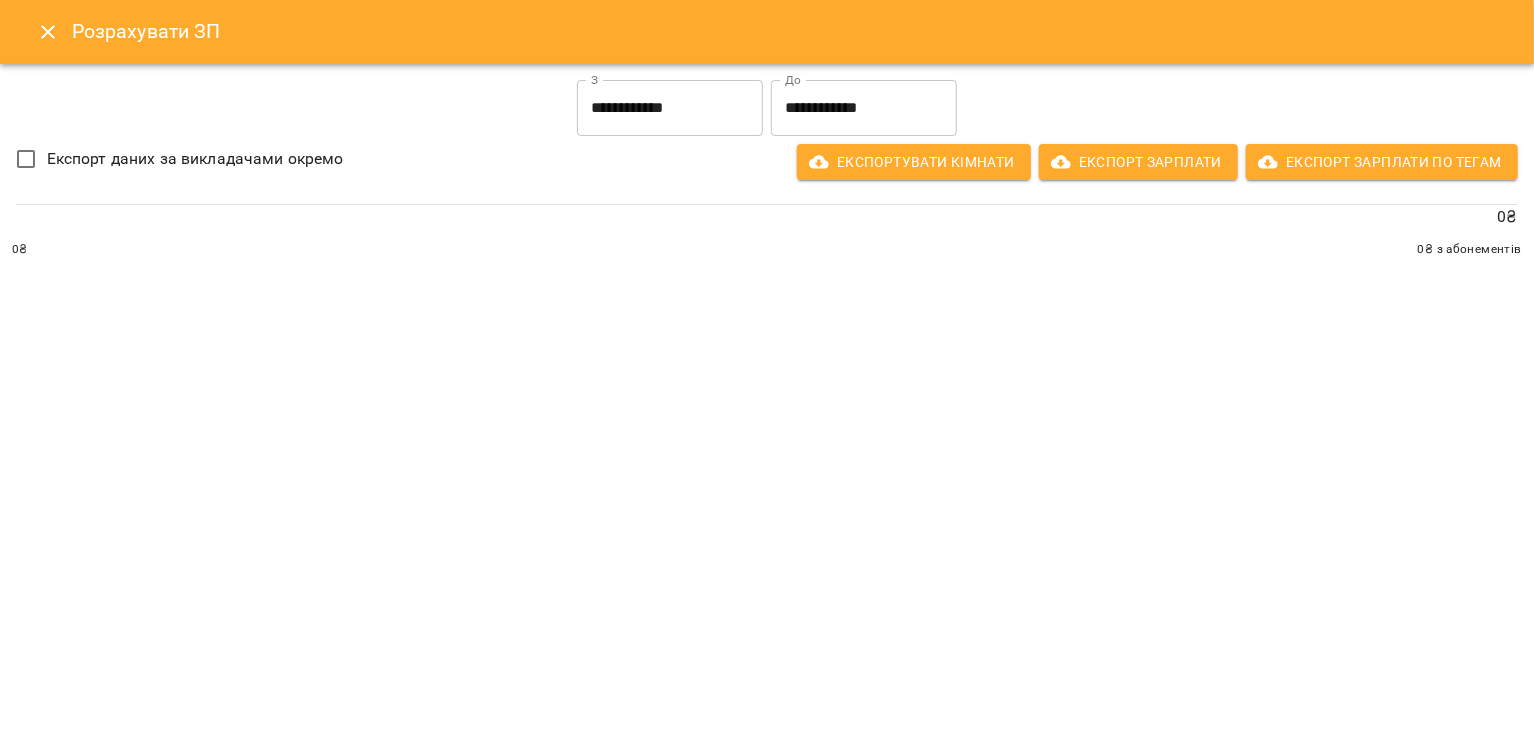 click on "**********" at bounding box center (670, 108) 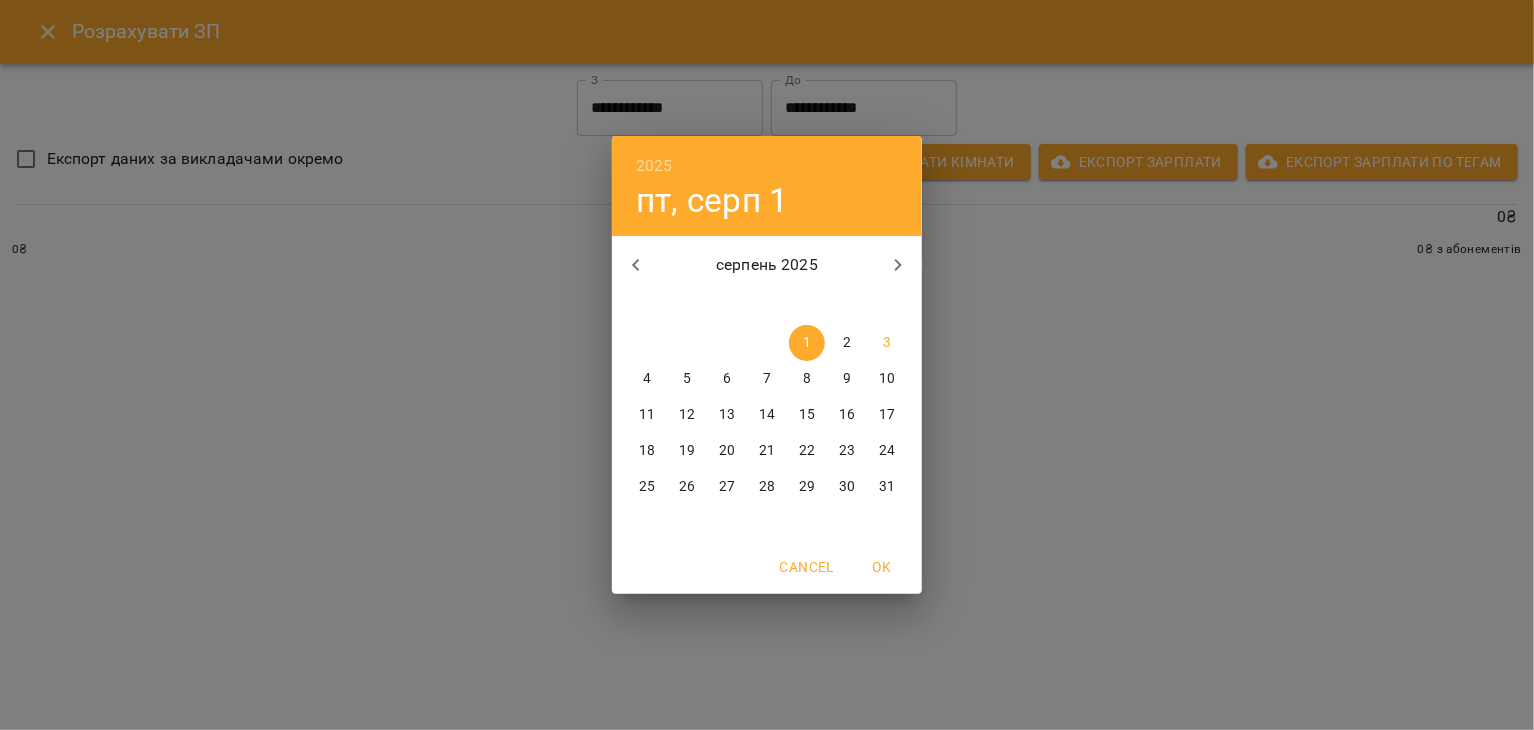 click 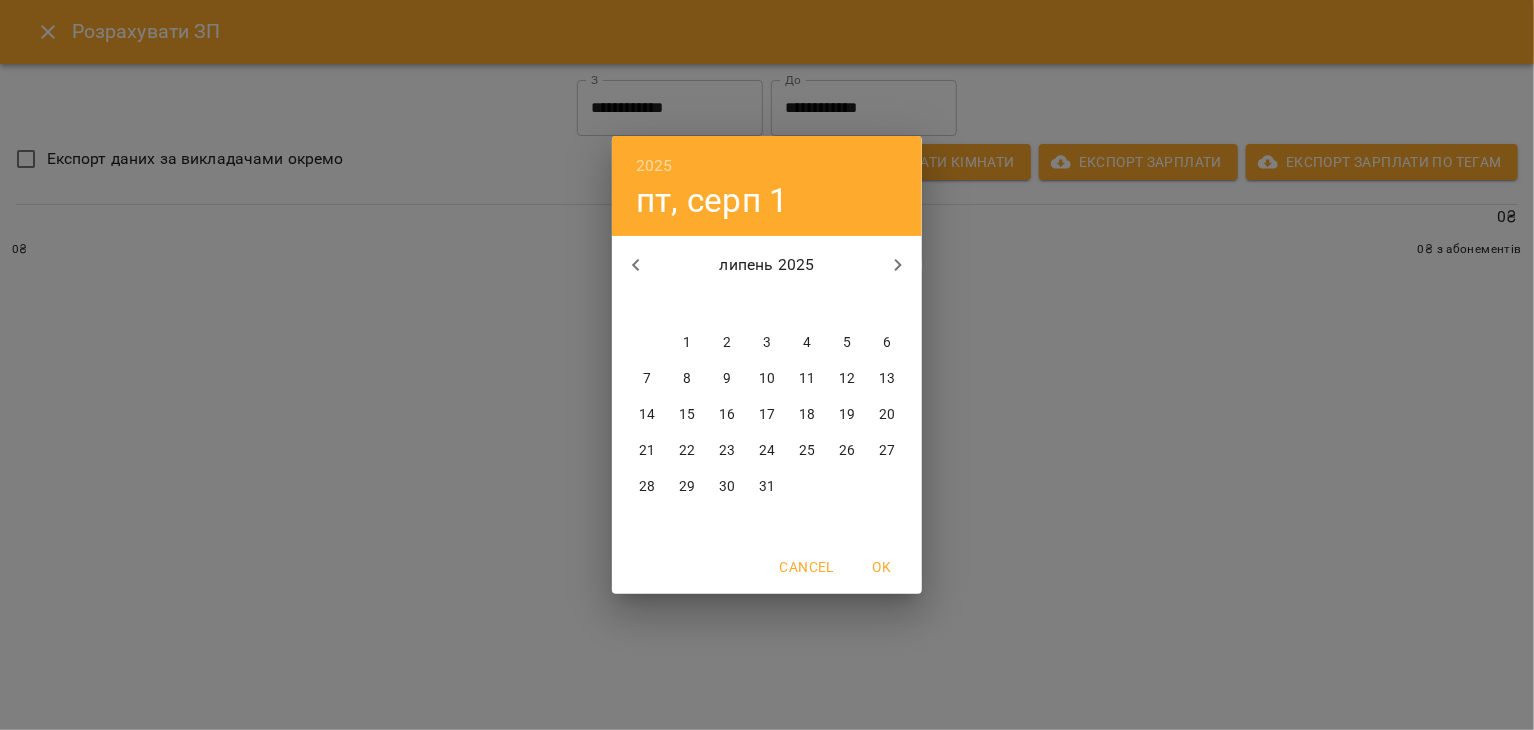 click on "1" at bounding box center (687, 343) 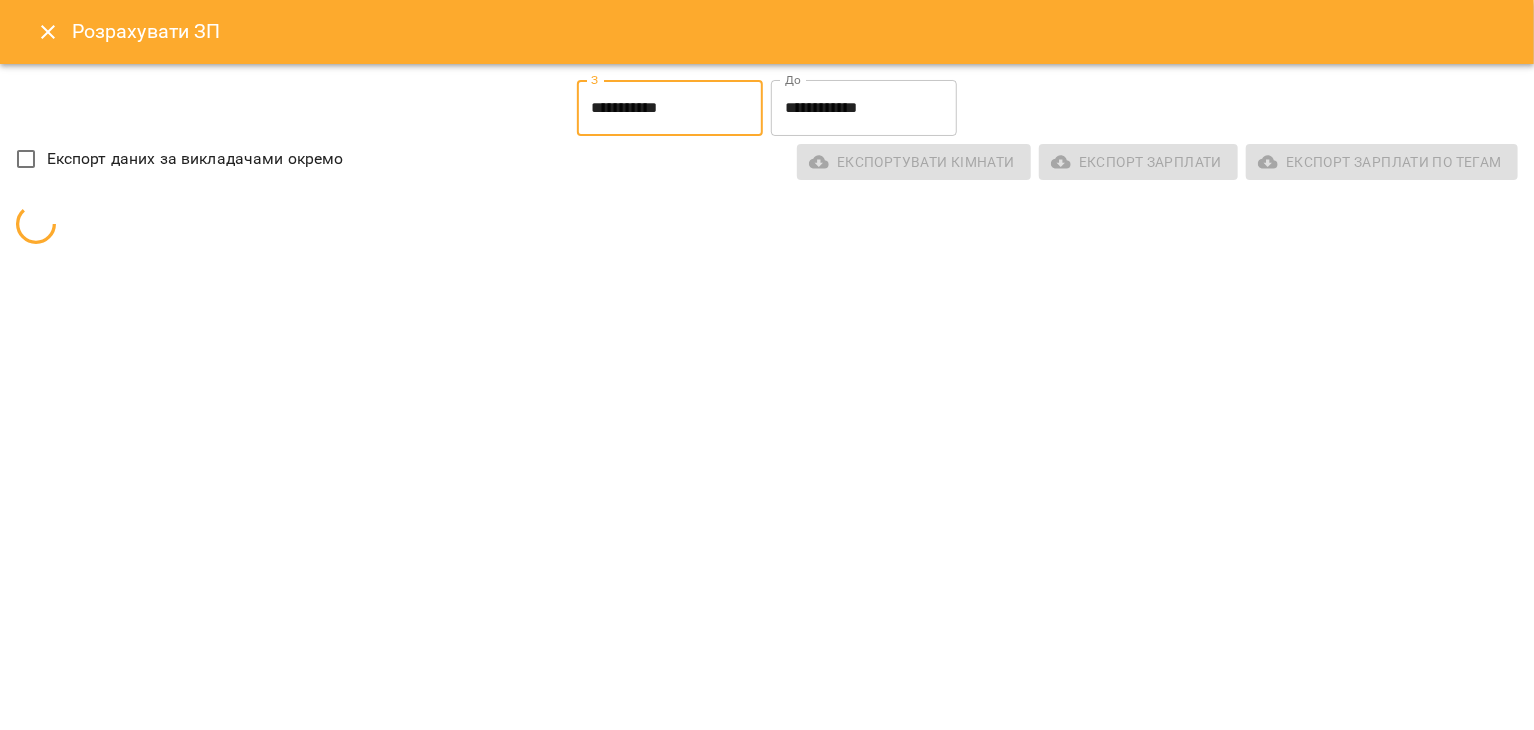 type on "**********" 